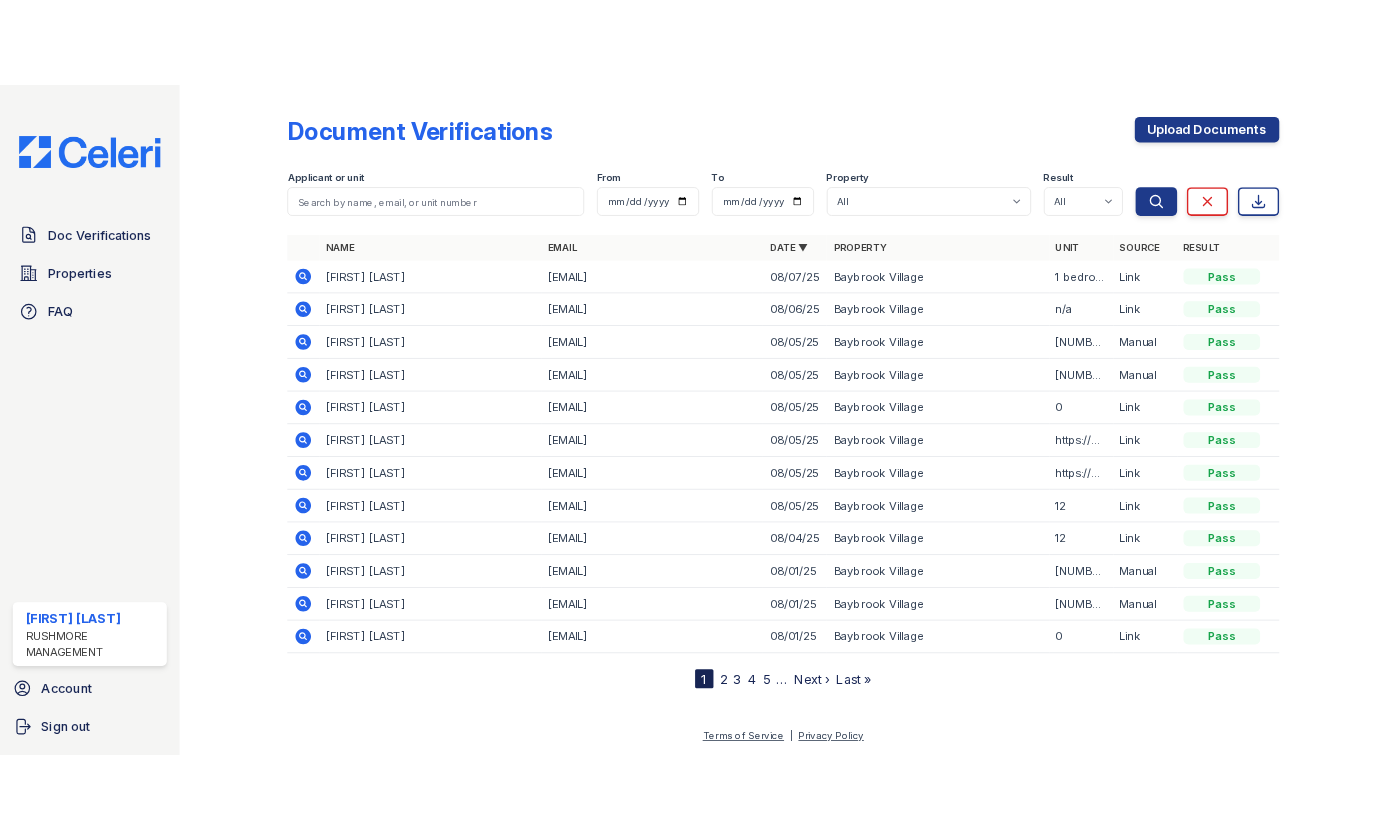 scroll, scrollTop: 0, scrollLeft: 0, axis: both 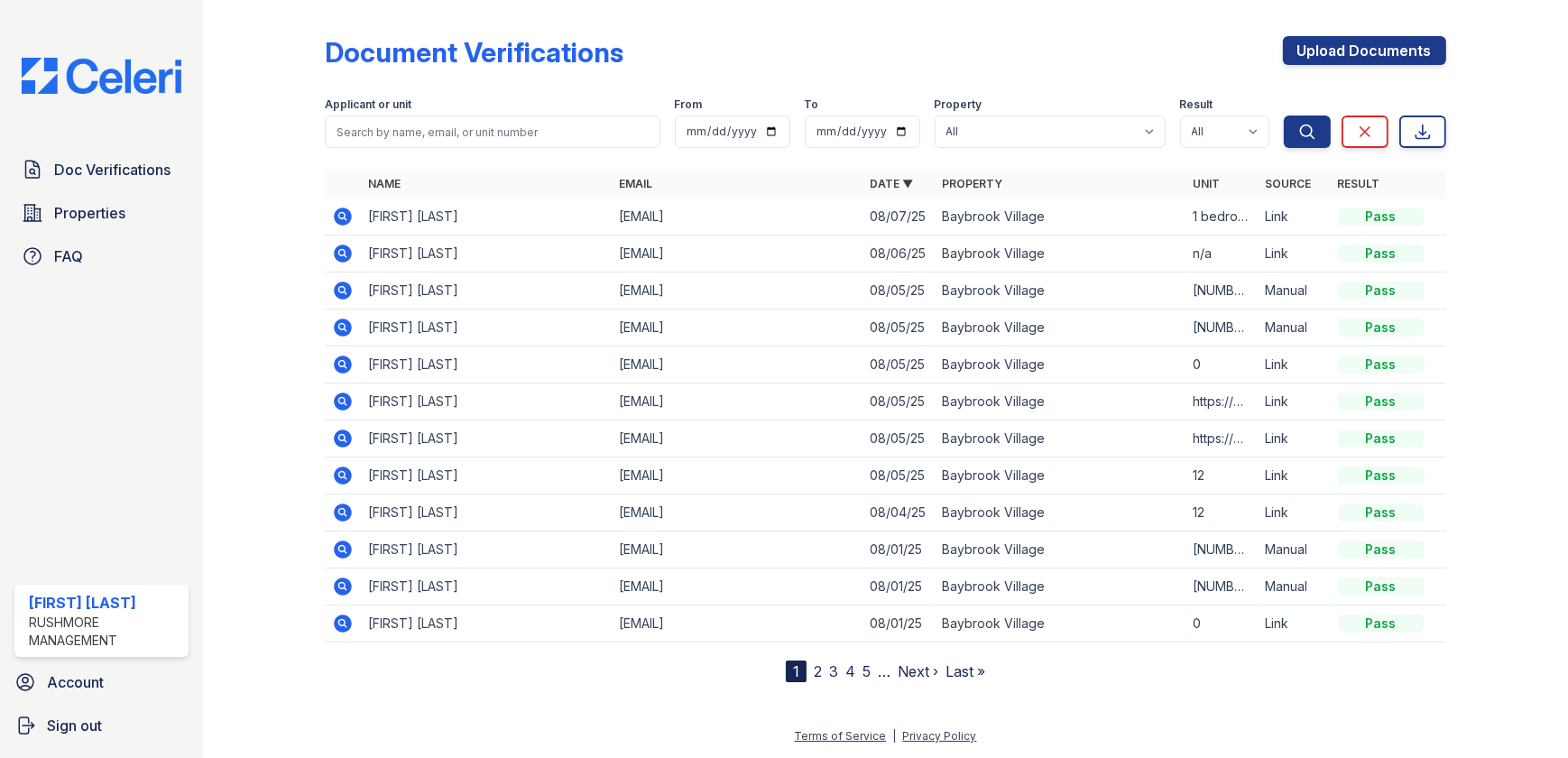 click at bounding box center (279, 345) 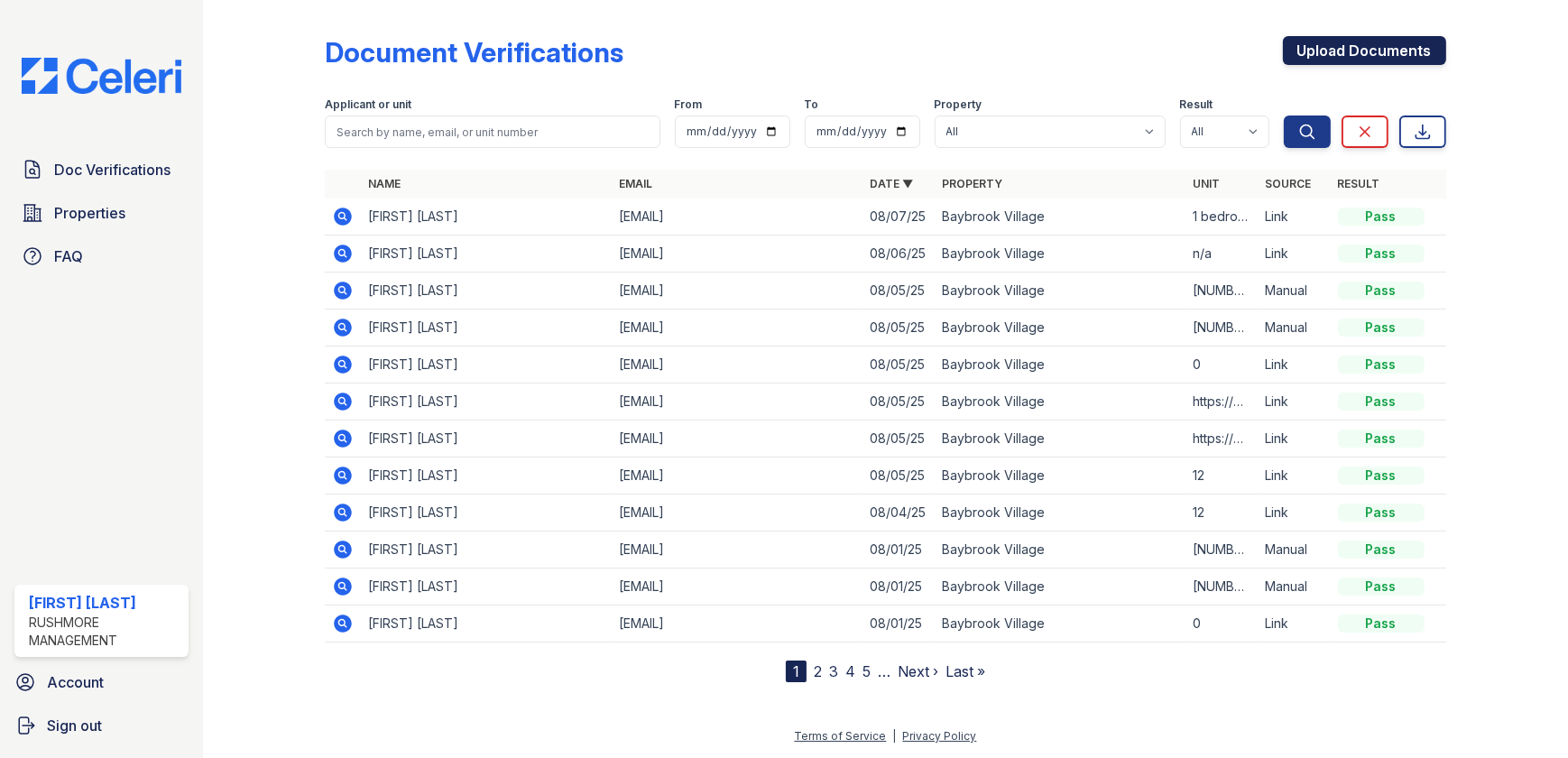click on "Upload Documents" at bounding box center (1364, 51) 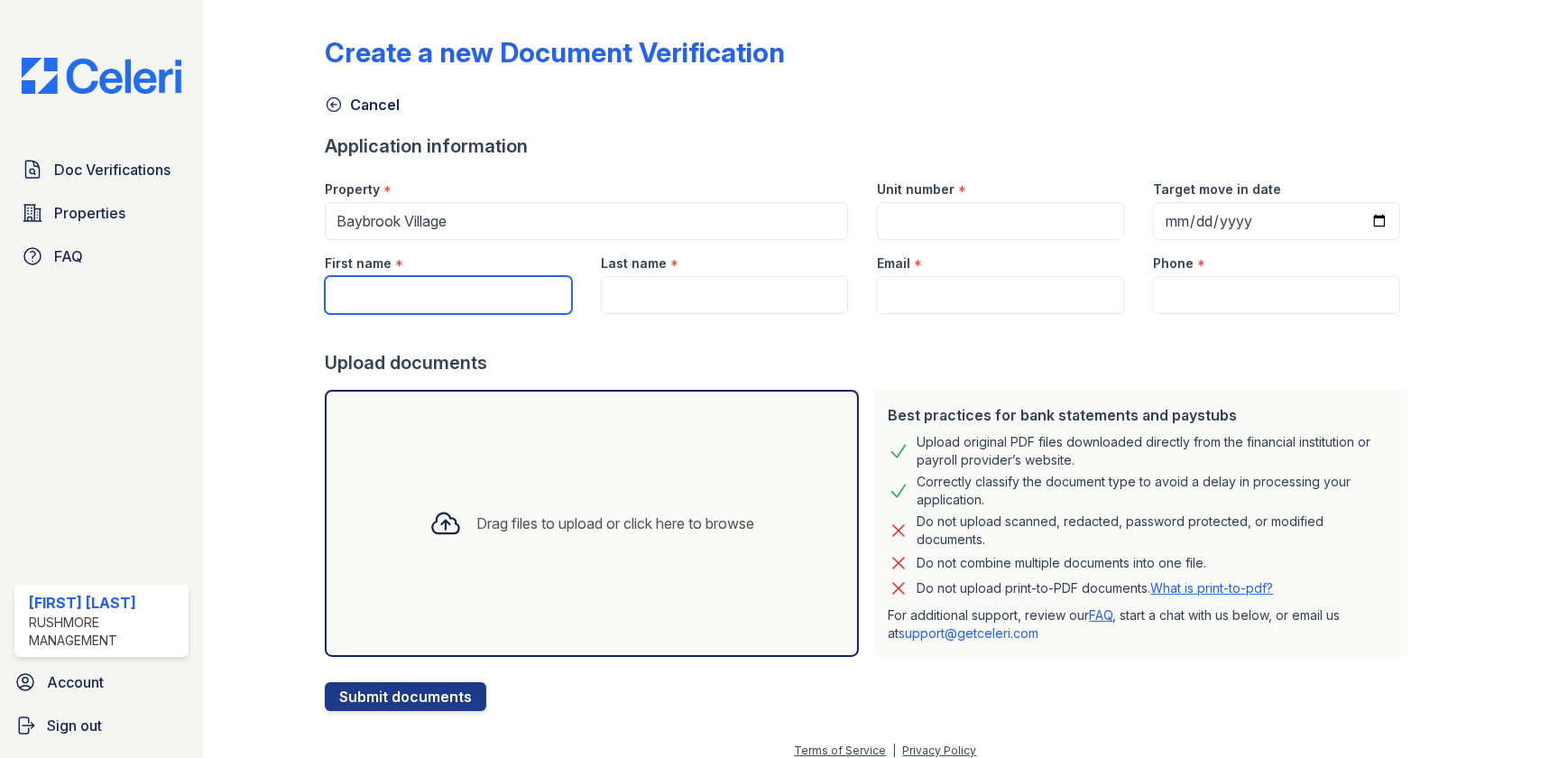 click on "First name" at bounding box center [448, 295] 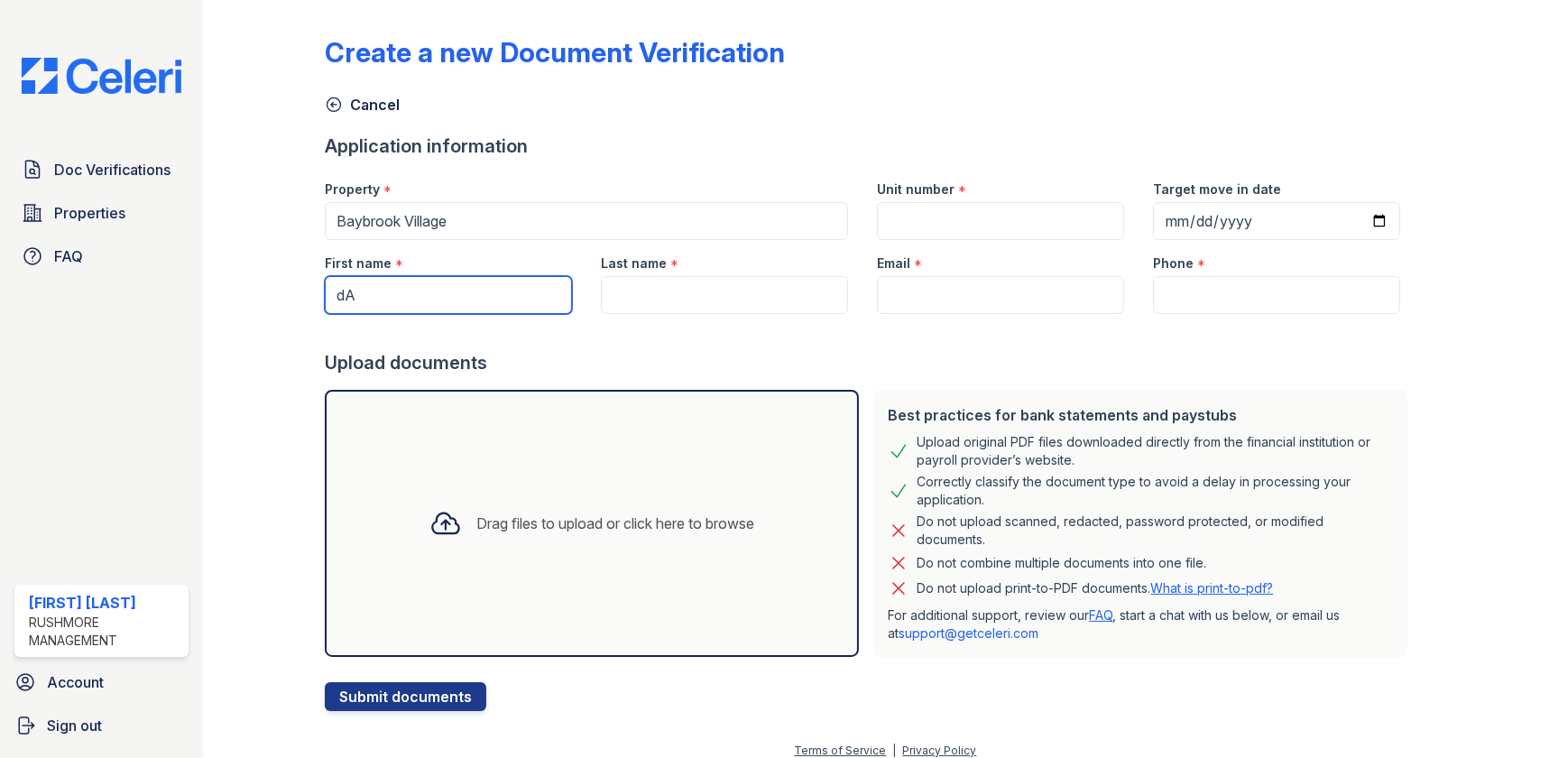 type on "d" 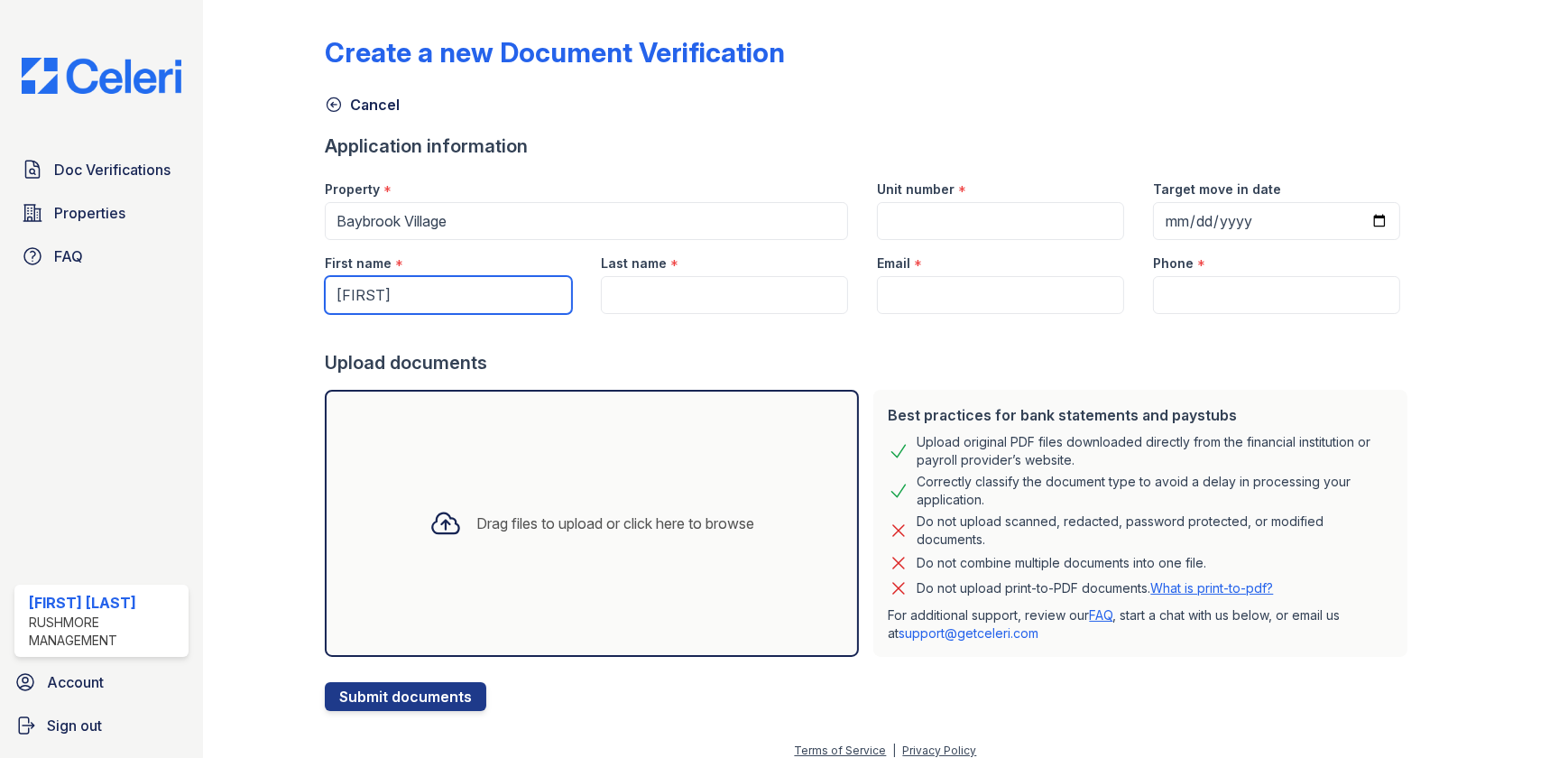 type on "[FIRST]" 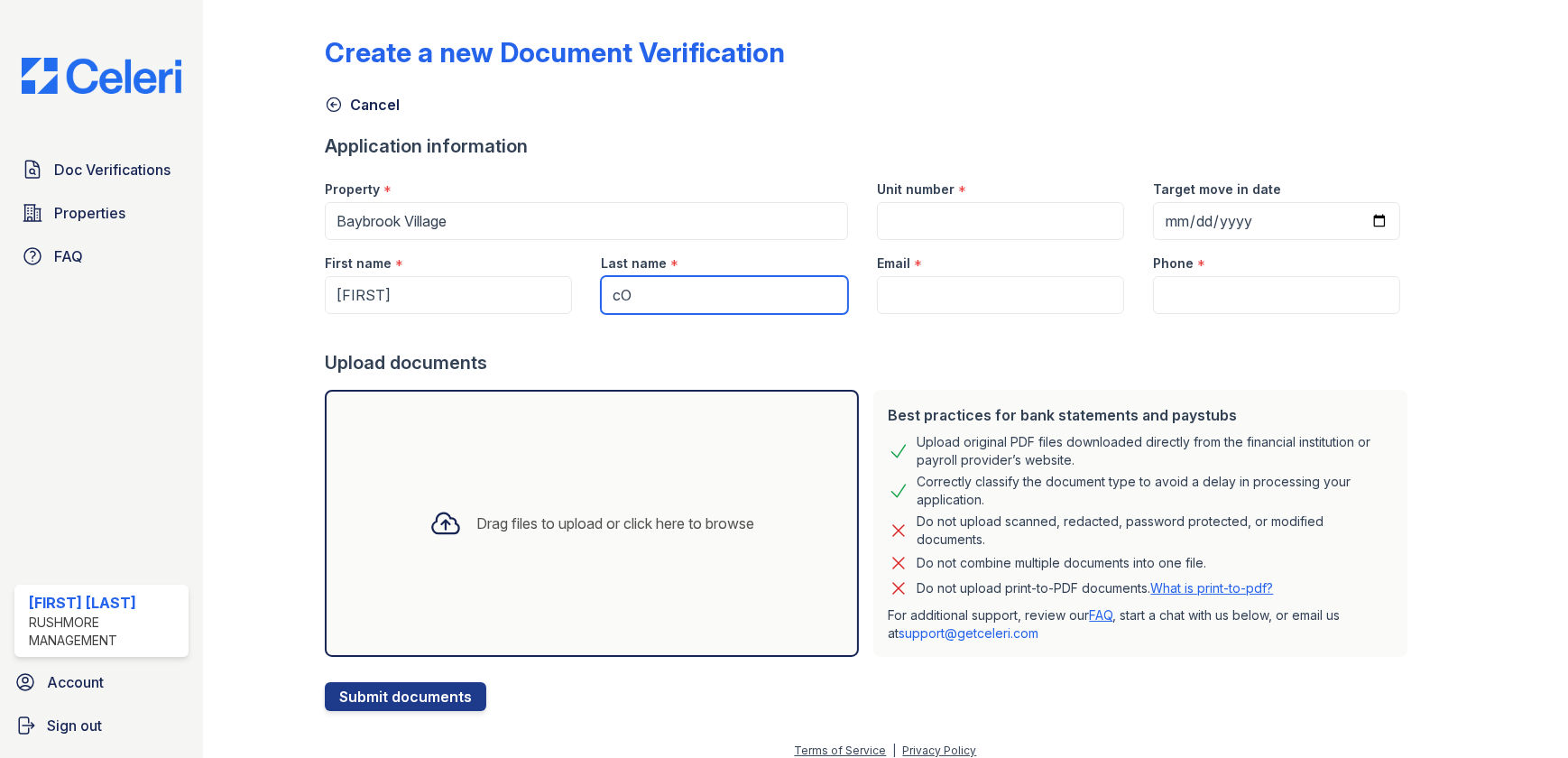 type on "c" 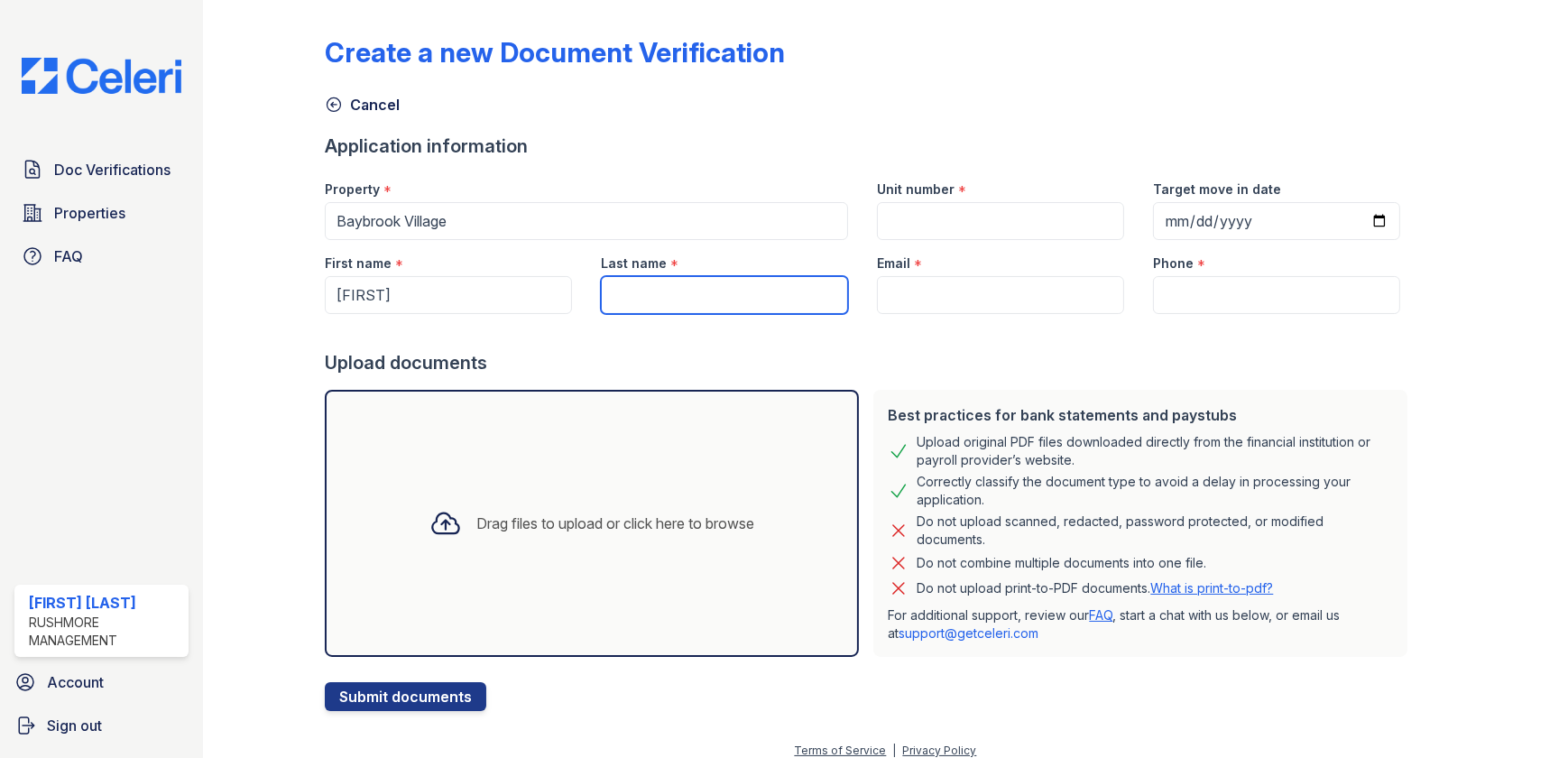 type on "V" 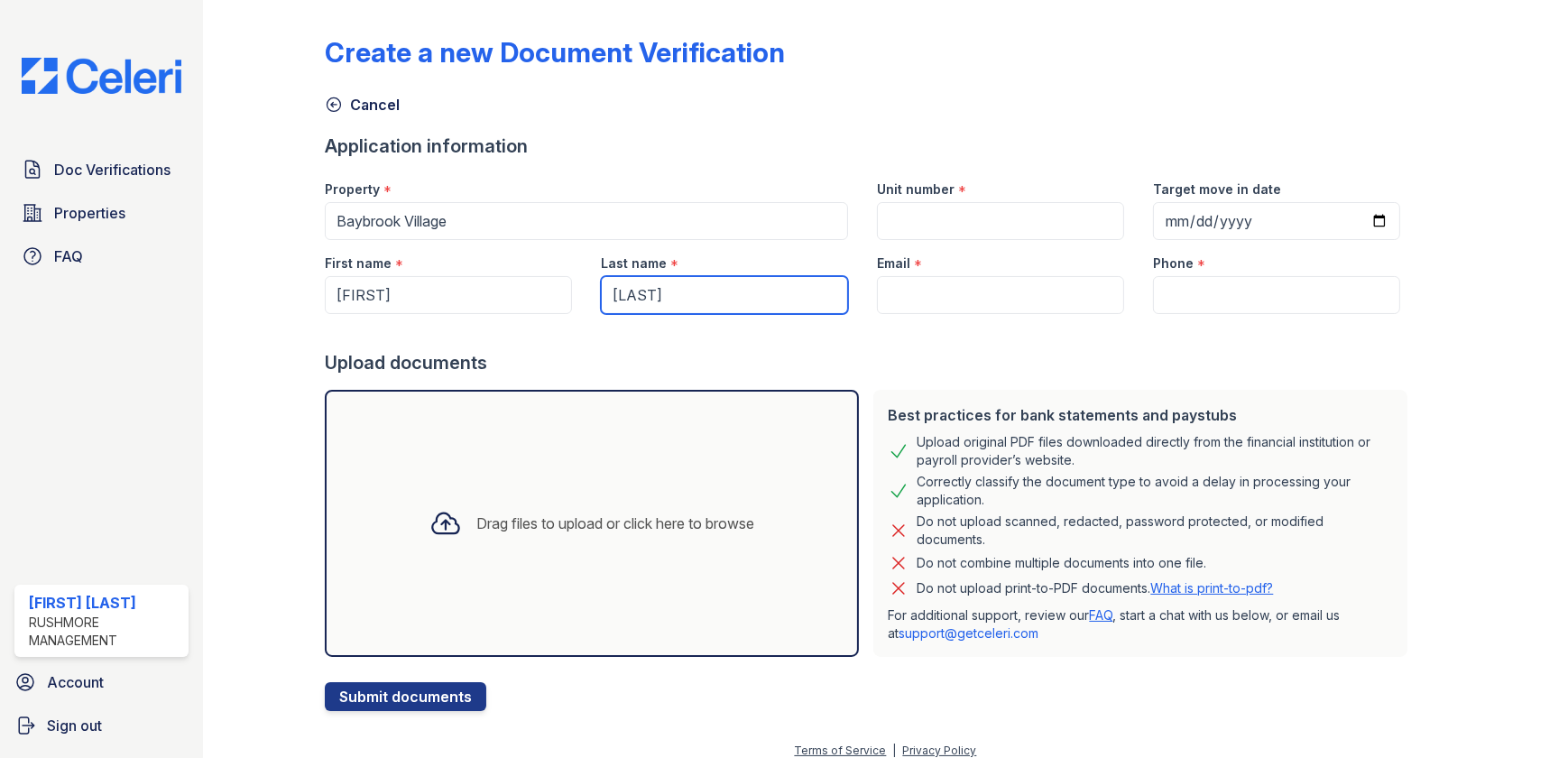 type on "[LAST]" 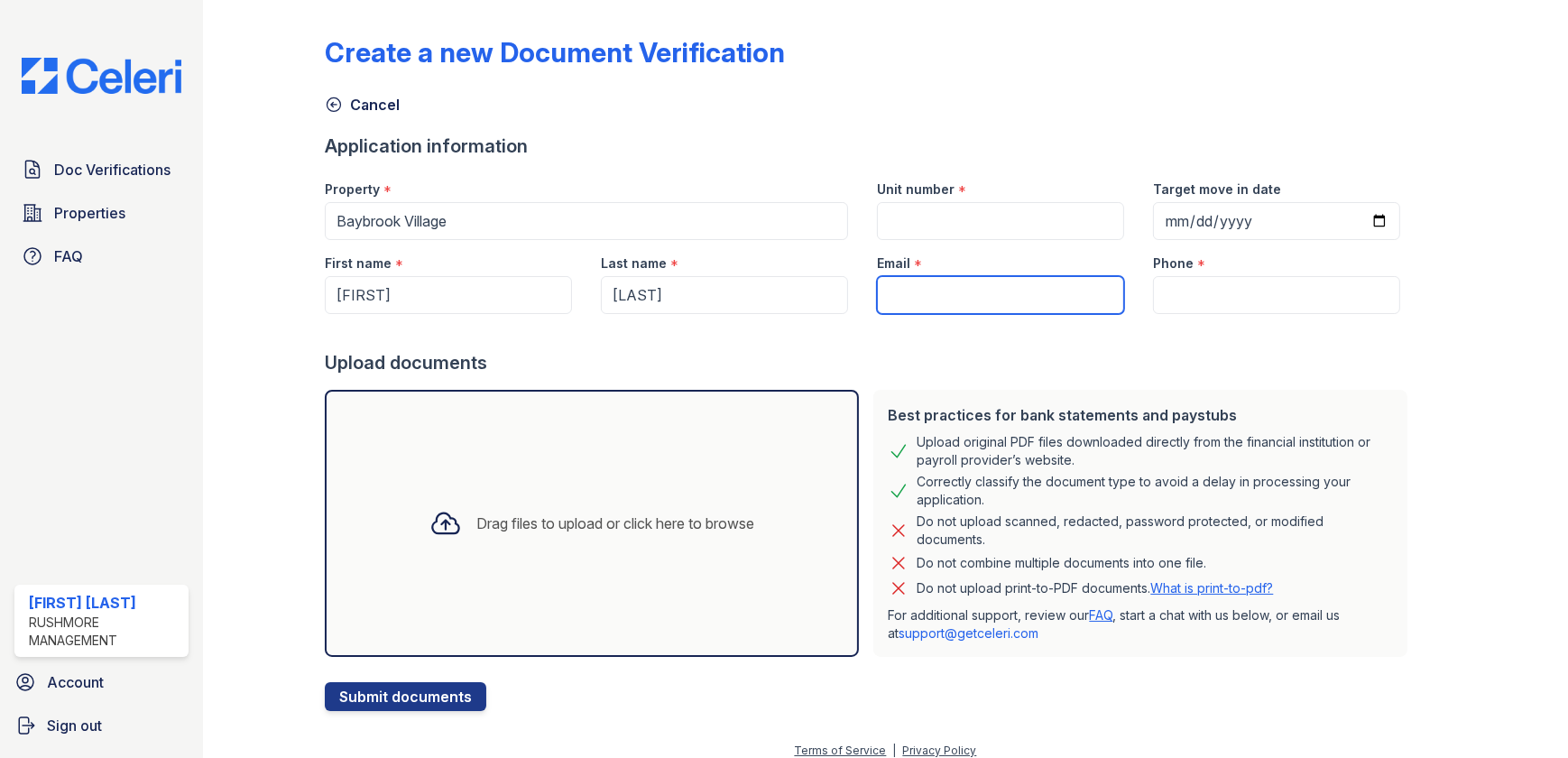 paste on "[EMAIL]" 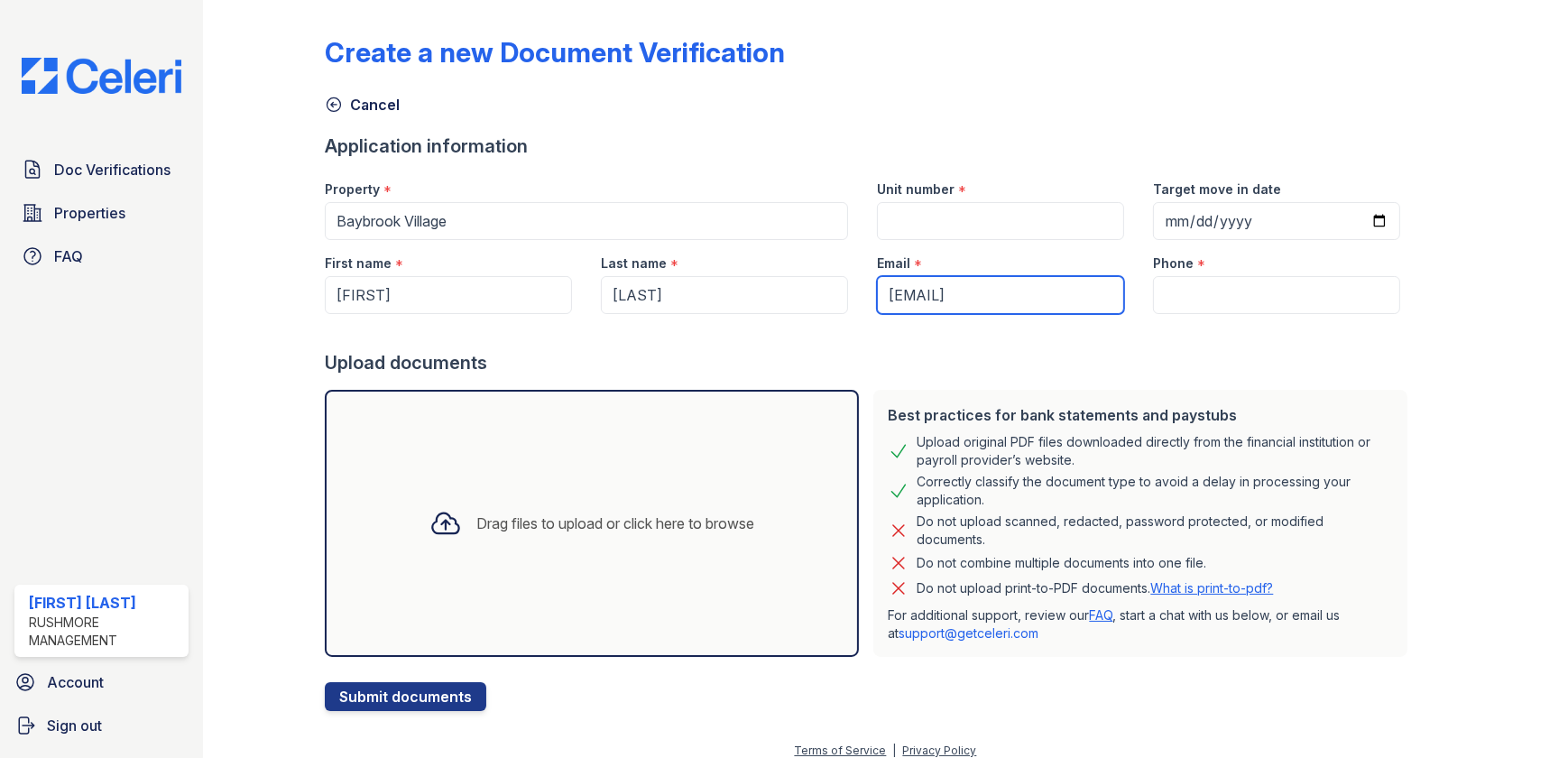 type on "[EMAIL]" 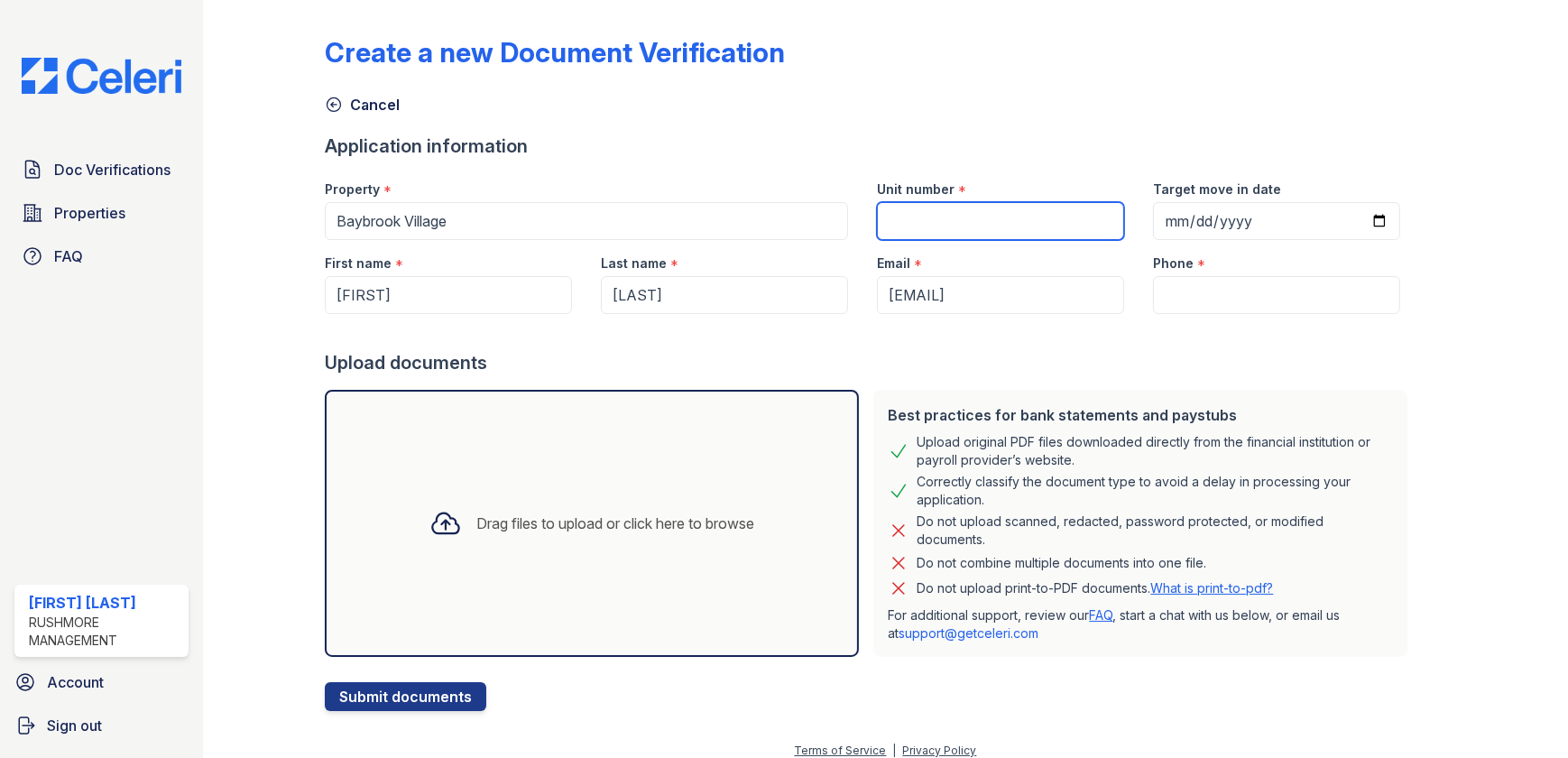 click on "Unit number" at bounding box center (1001, 221) 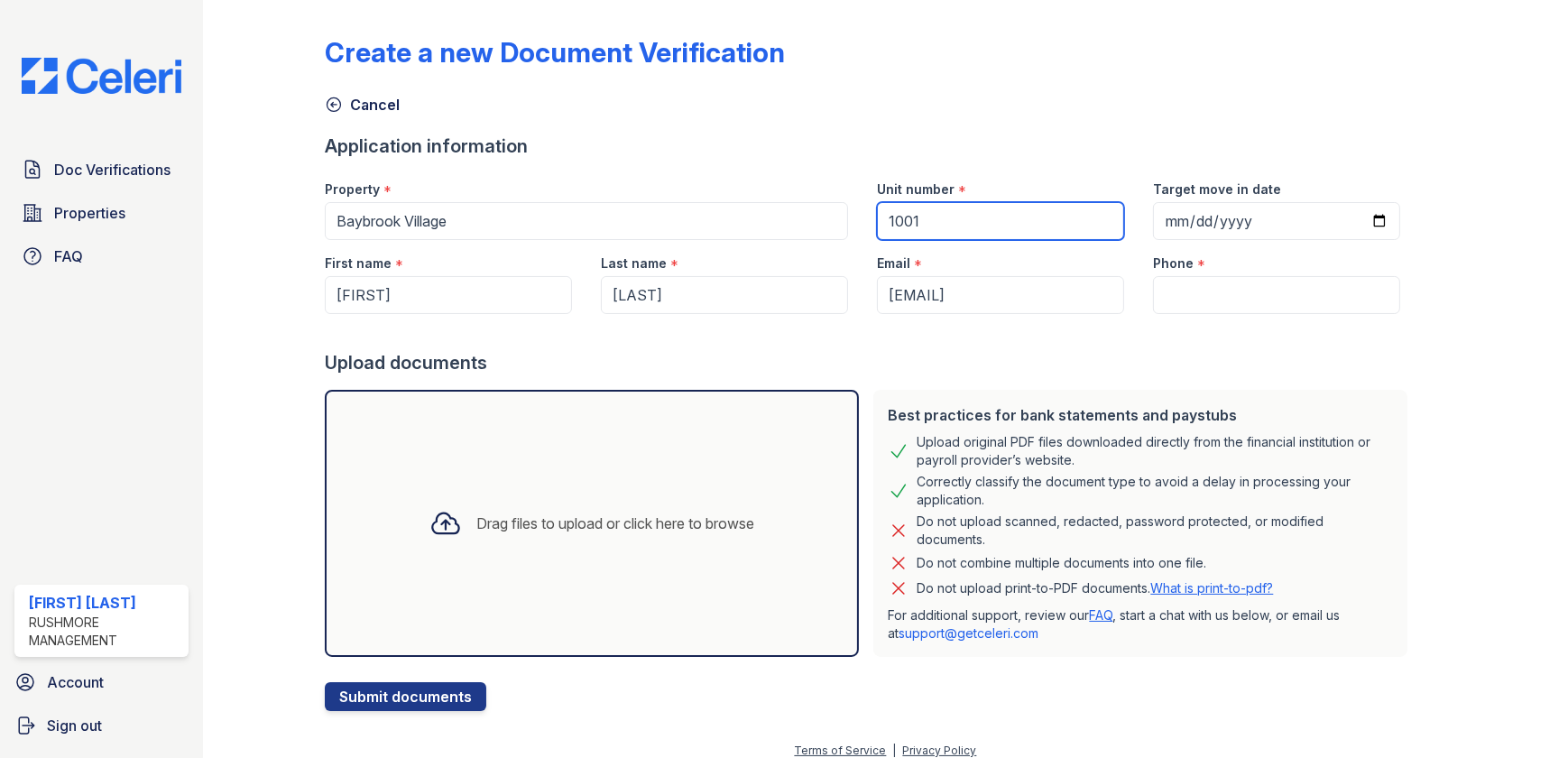 type on "[NUMBER] [STREET]" 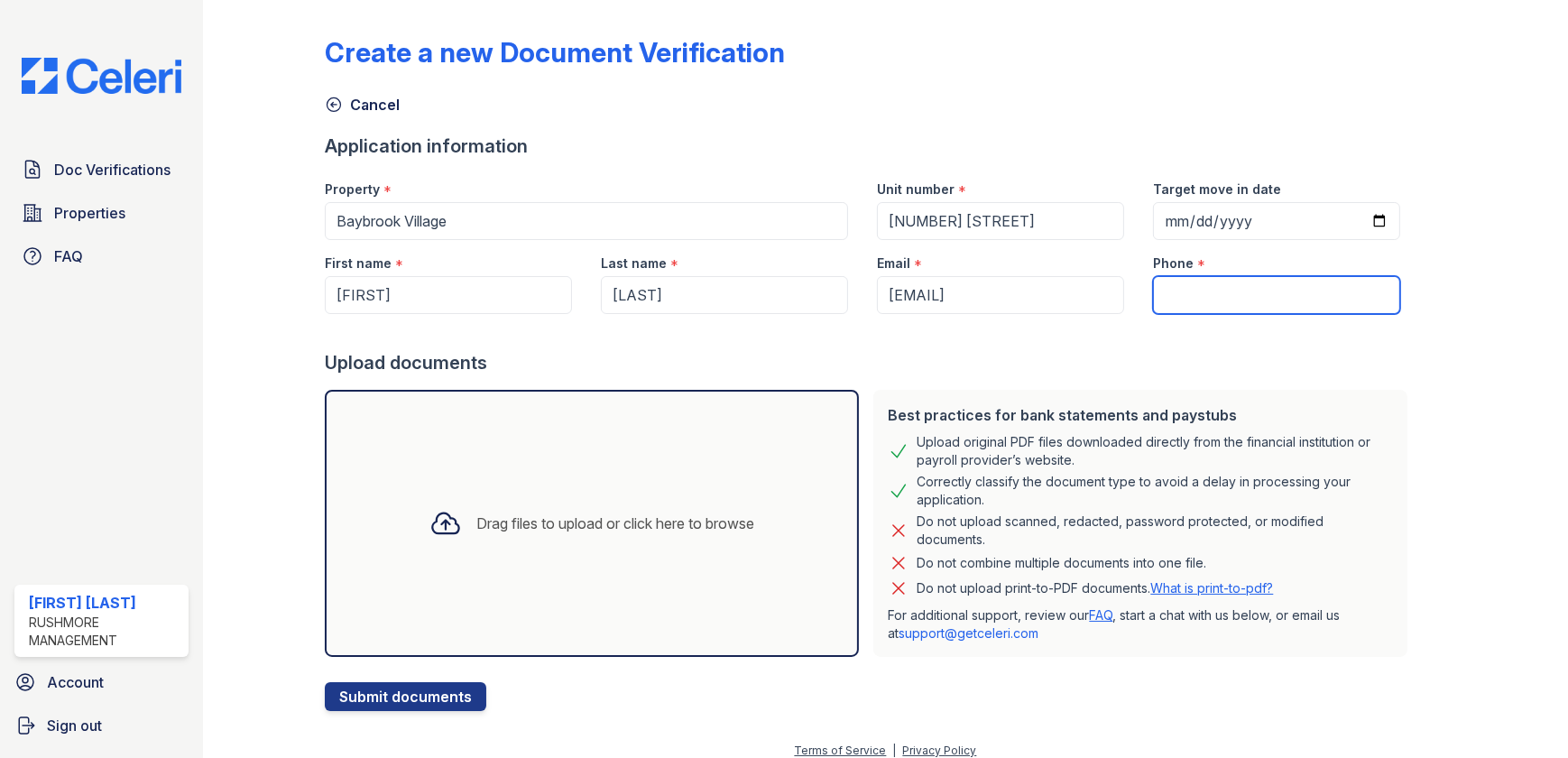 click on "Phone" at bounding box center (1277, 295) 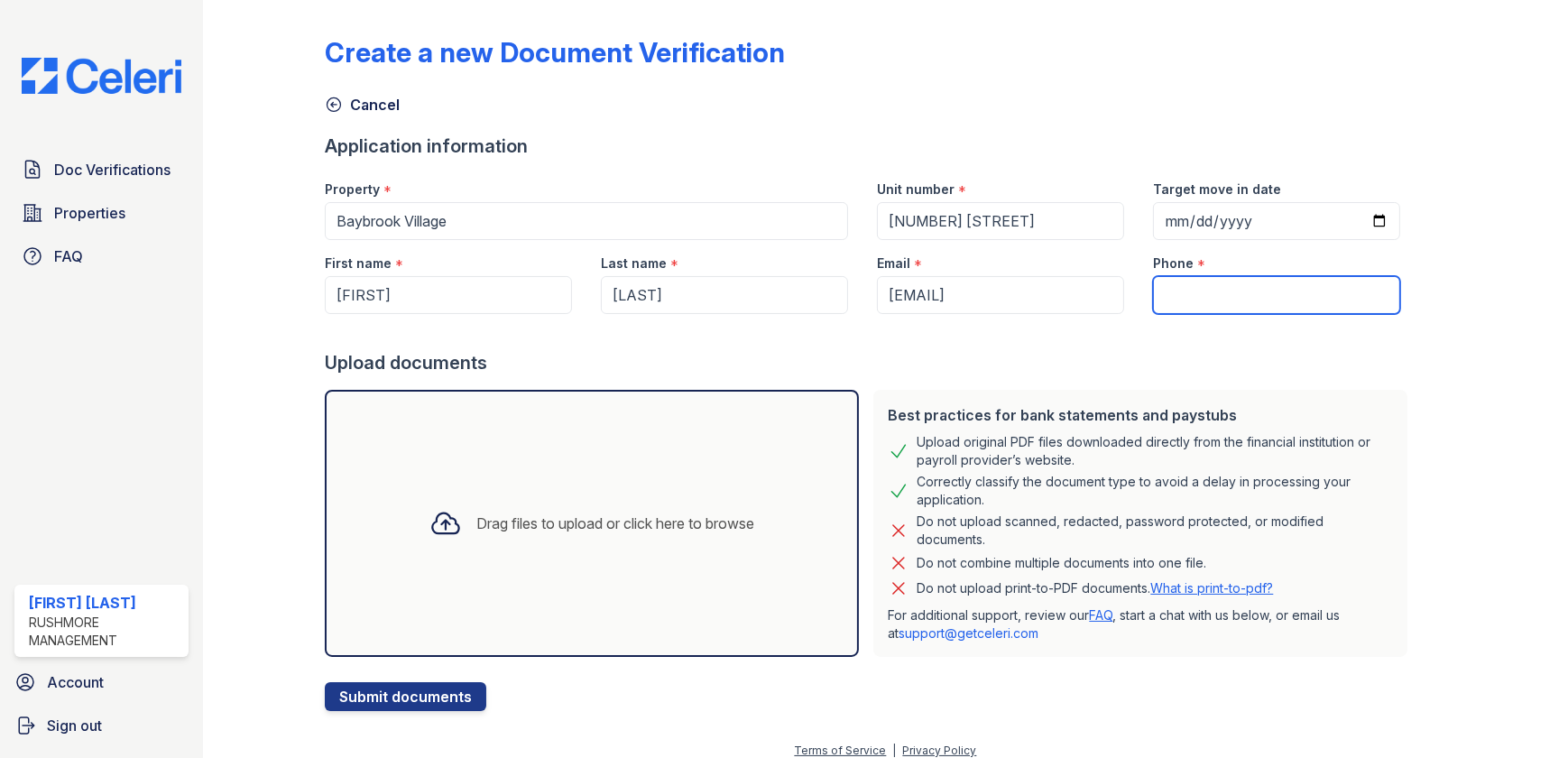 paste on "+1 (410) 782-1651" 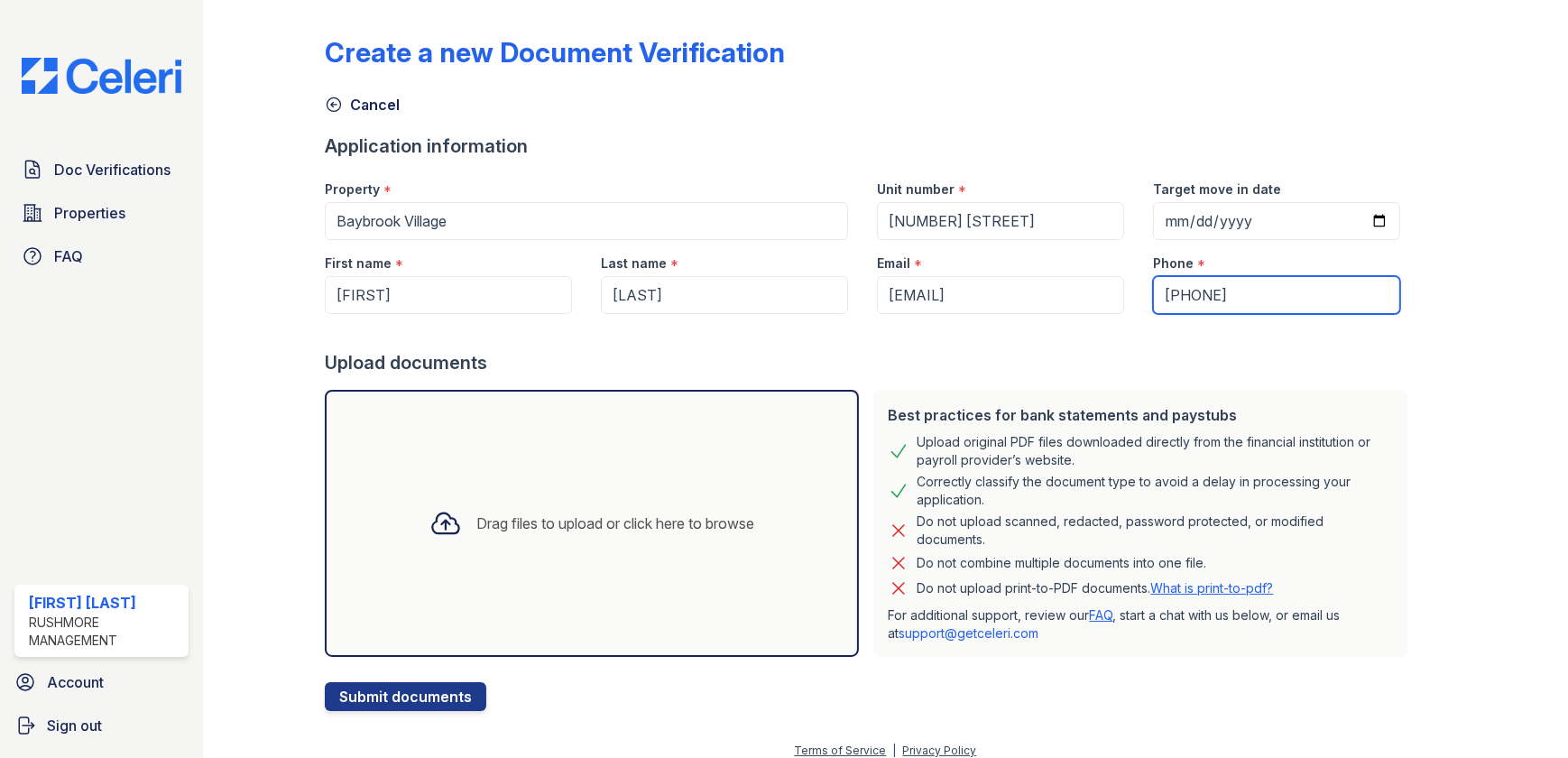 type on "+1 (410) 782-1651" 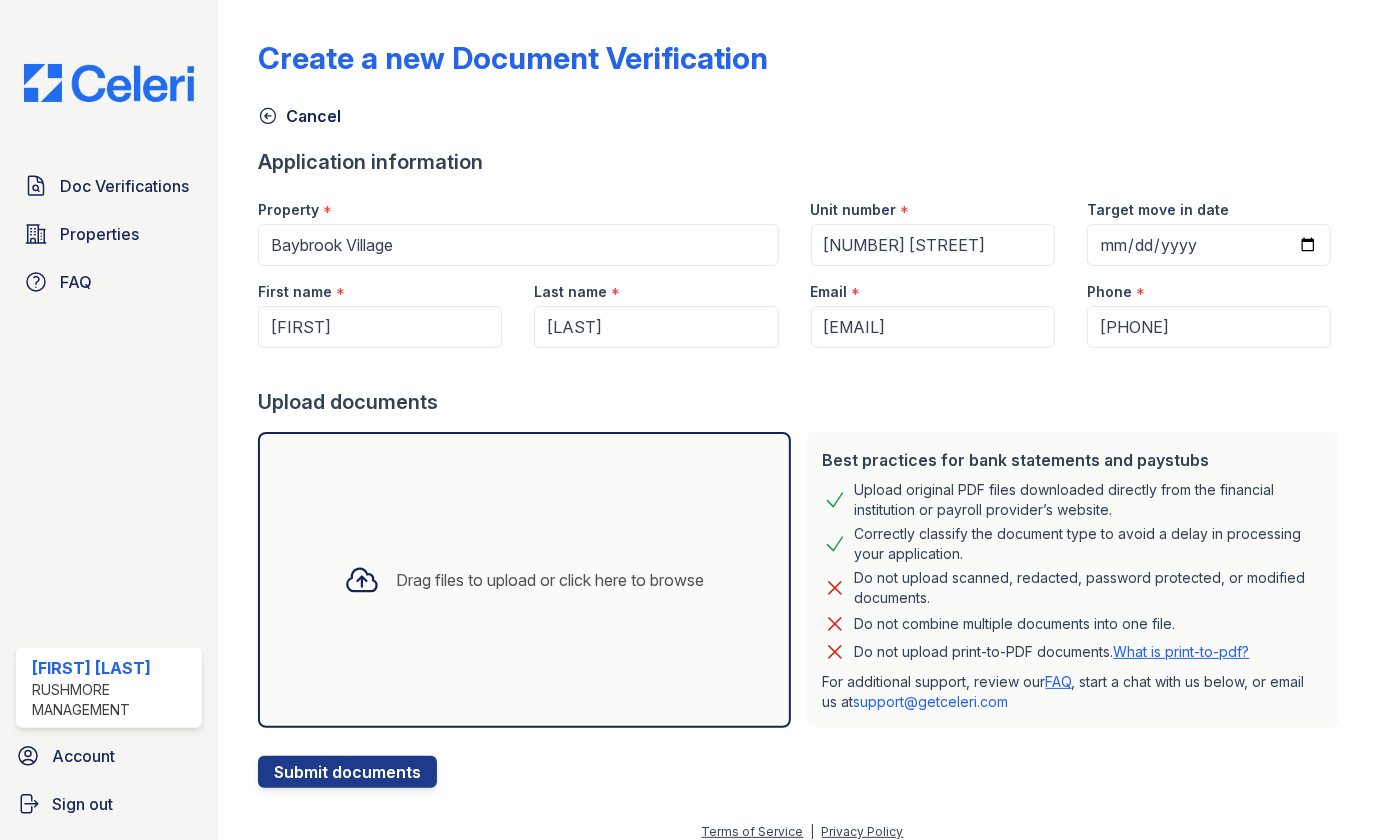 click on "Drag files to upload or click here to browse" at bounding box center [524, 580] 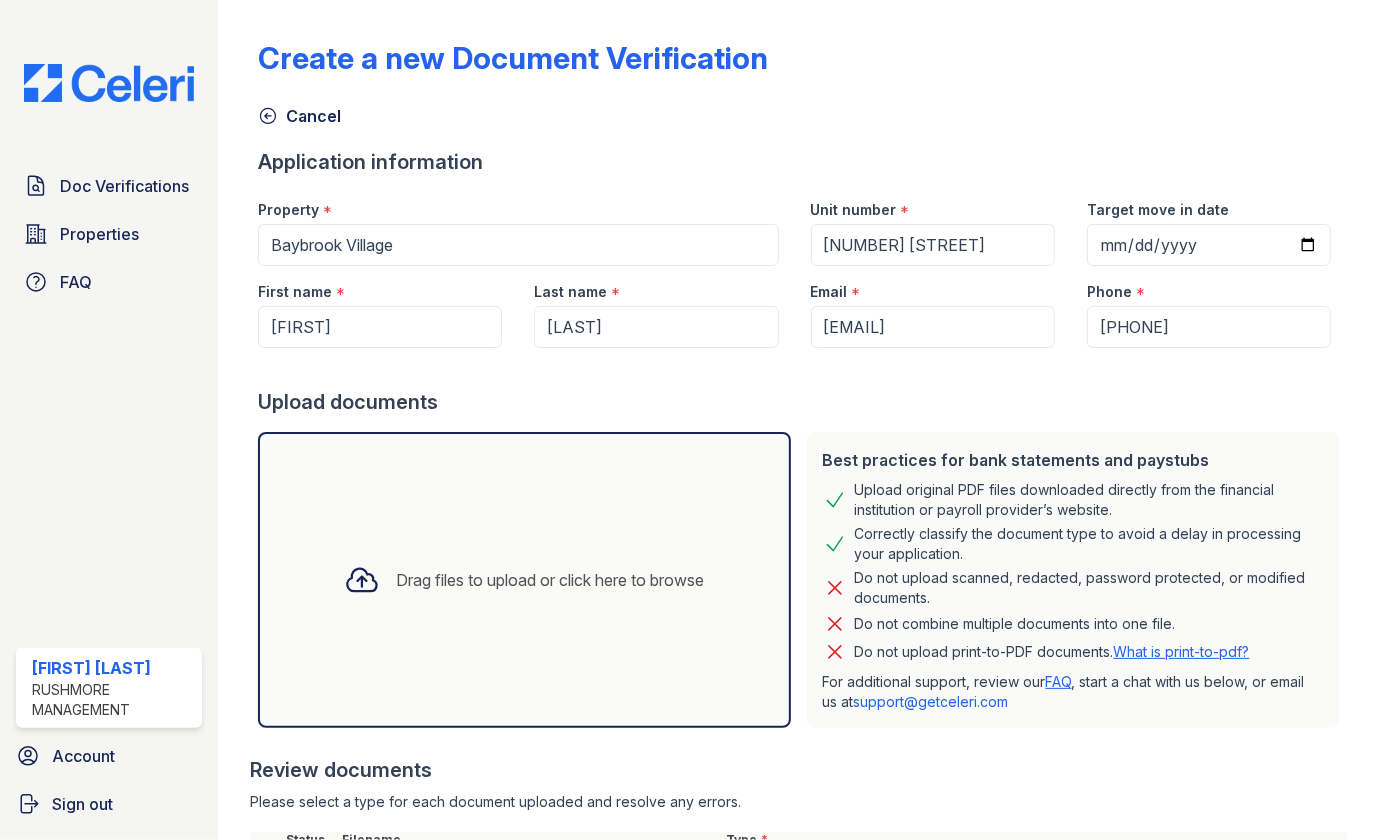click on "Drag files to upload or click here to browse" at bounding box center [524, 580] 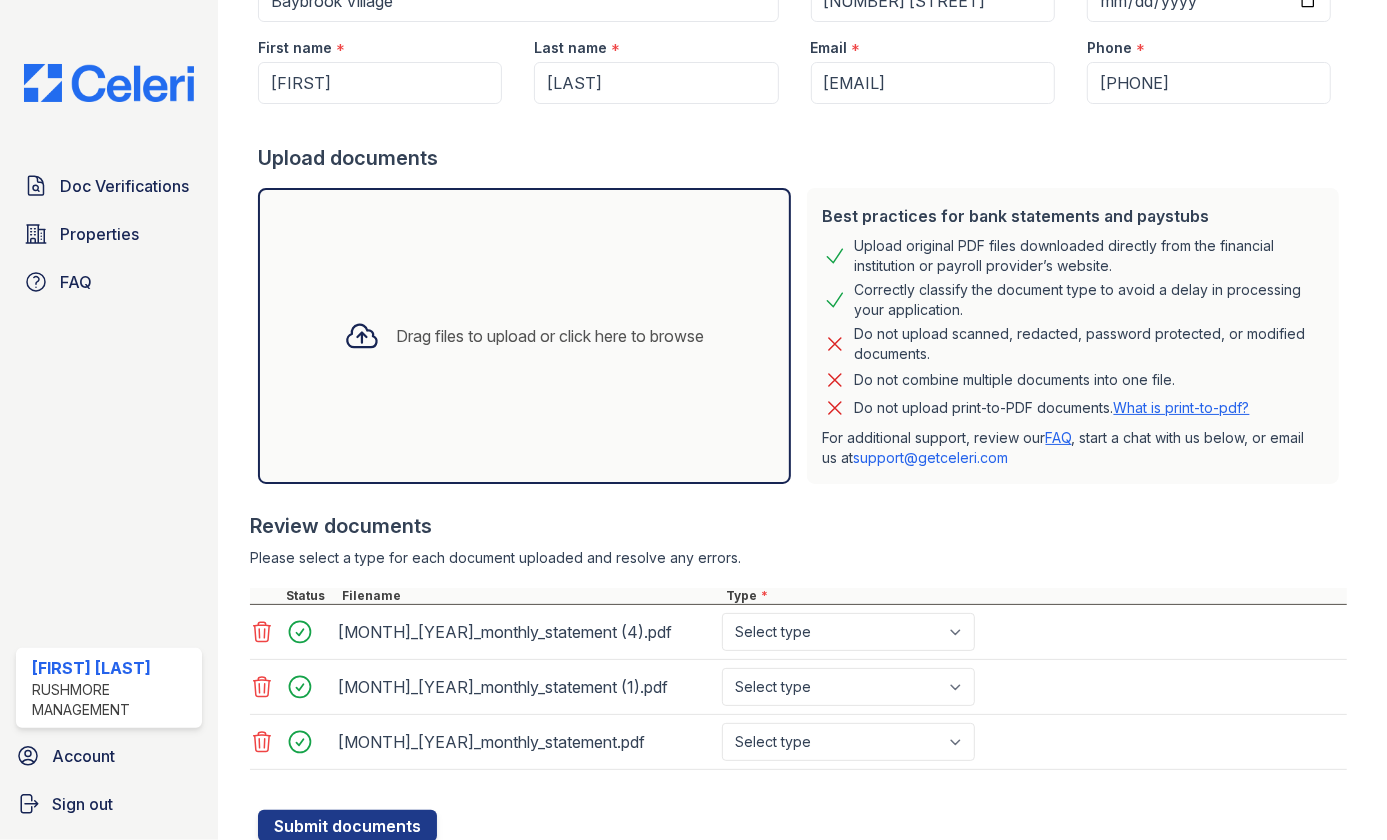 scroll, scrollTop: 312, scrollLeft: 0, axis: vertical 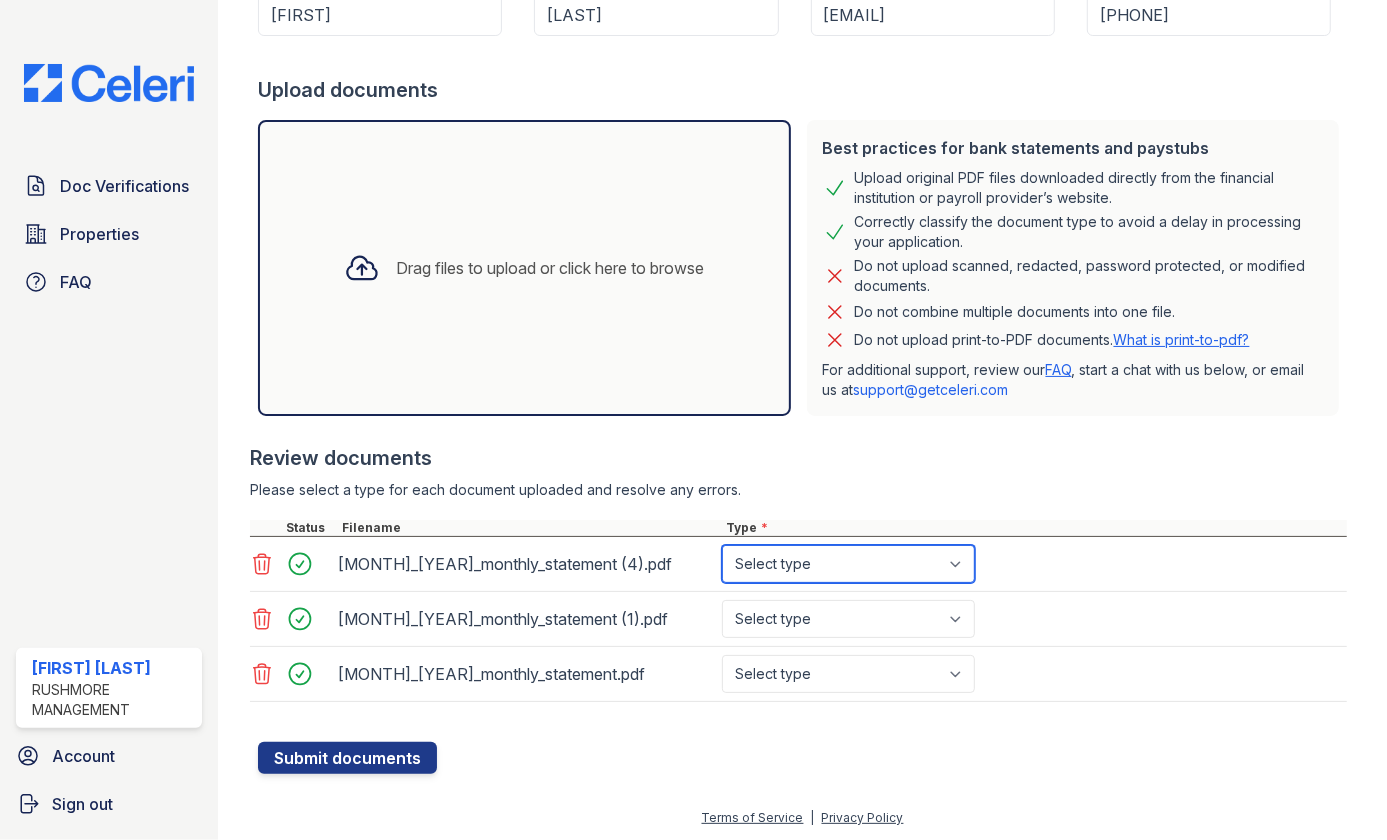 click on "Select type
Paystub
Bank Statement
Offer Letter
Tax Documents
Benefit Award Letter
Investment Account Statement
Other" at bounding box center (848, 564) 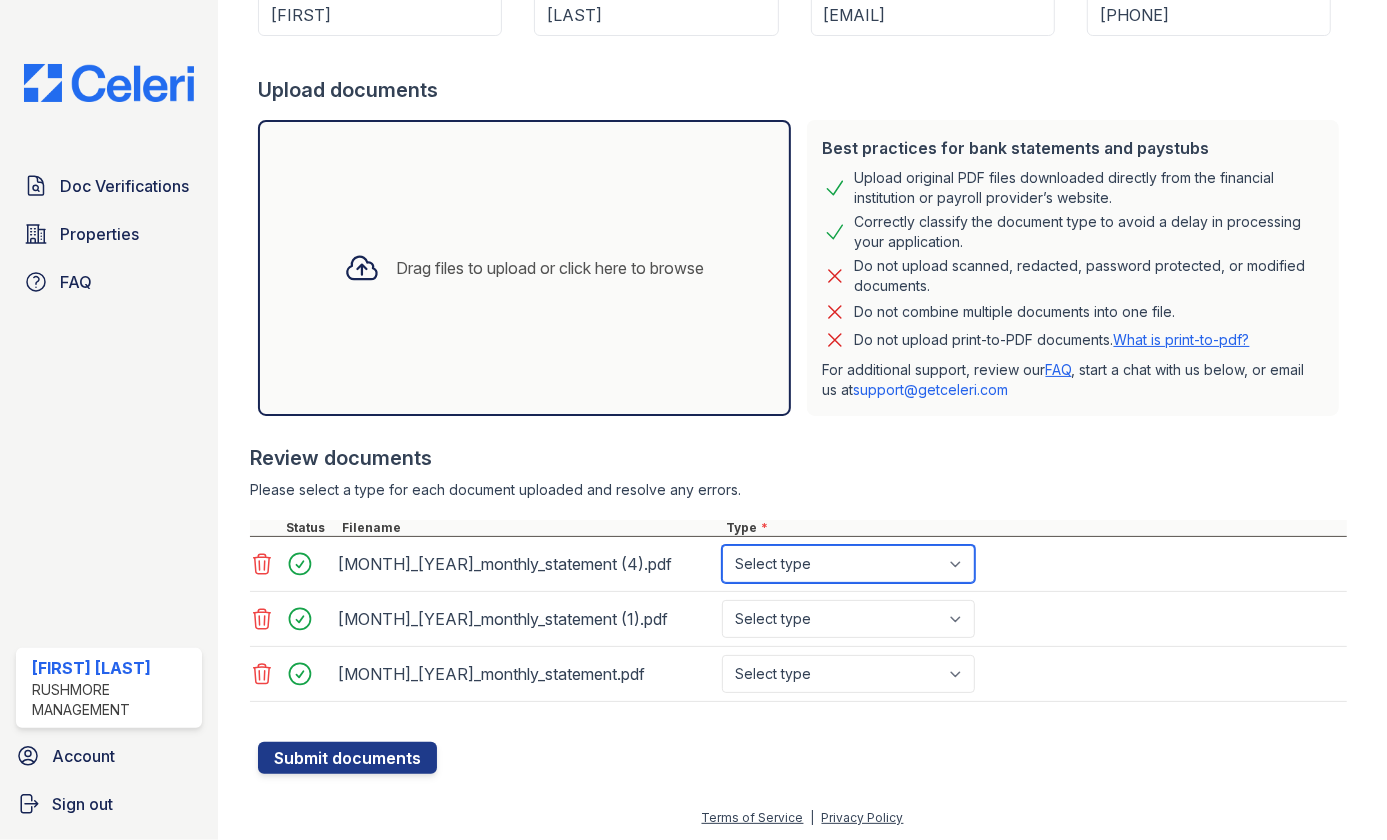 select on "bank_statement" 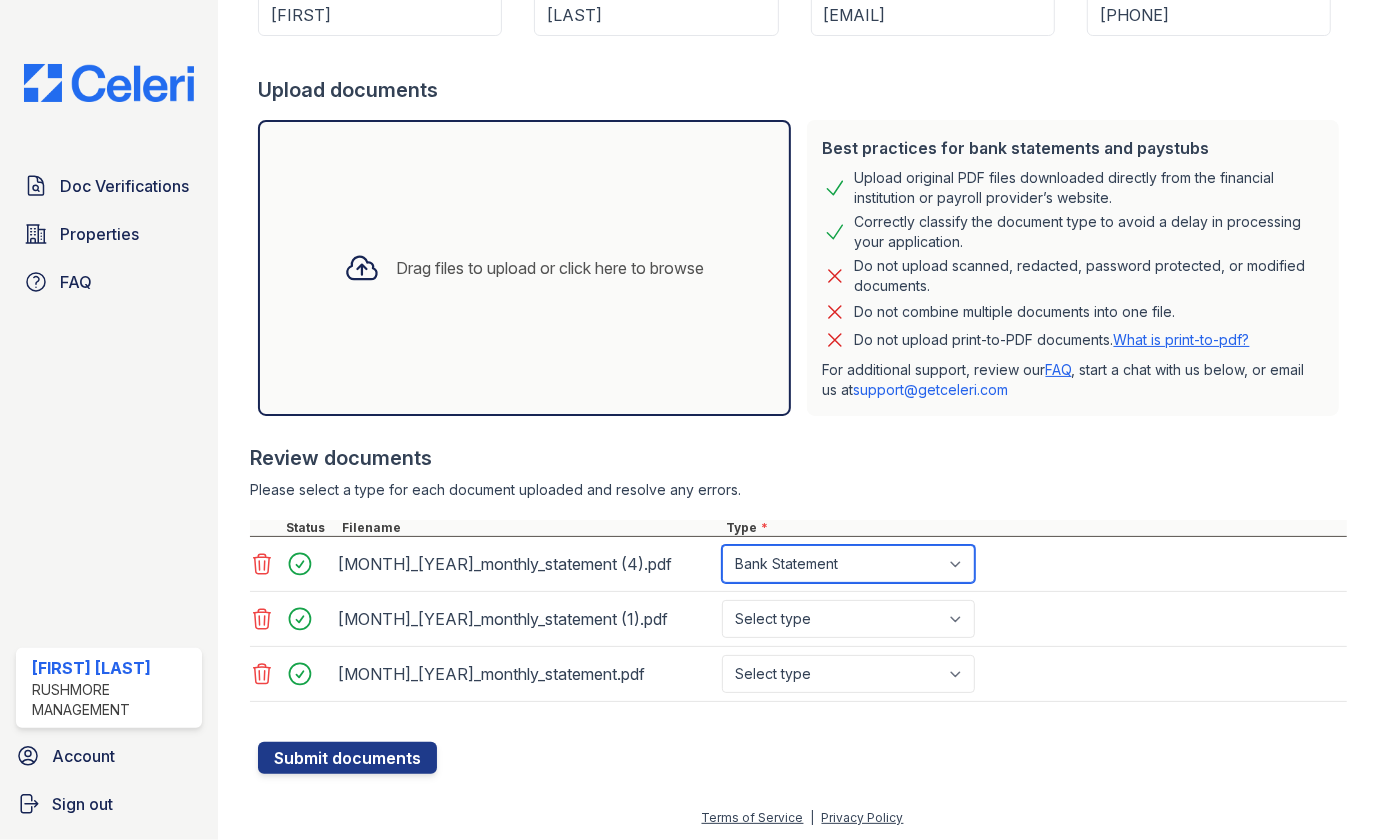 click on "Select type
Paystub
Bank Statement
Offer Letter
Tax Documents
Benefit Award Letter
Investment Account Statement
Other" at bounding box center [848, 564] 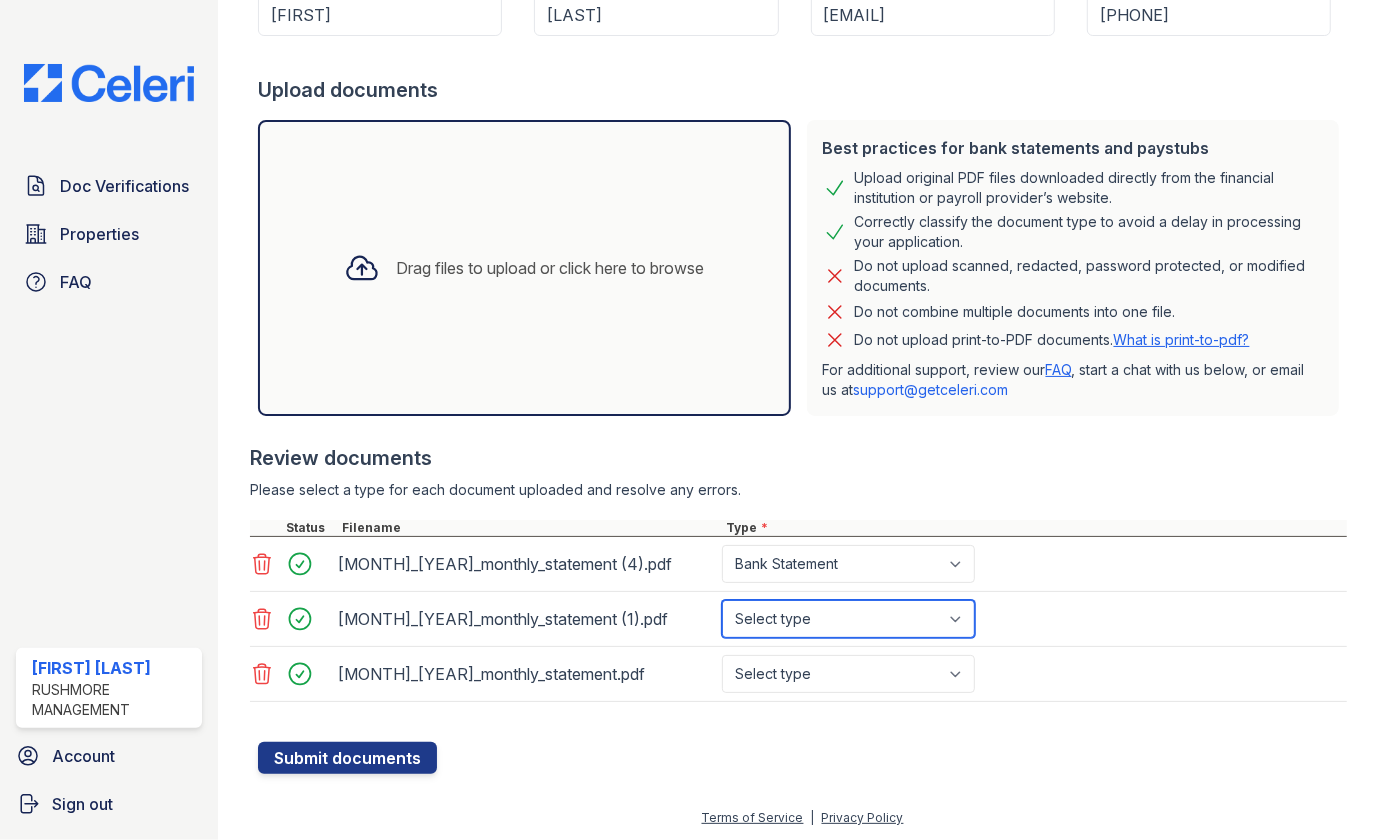 click on "Select type
Paystub
Bank Statement
Offer Letter
Tax Documents
Benefit Award Letter
Investment Account Statement
Other" at bounding box center [848, 619] 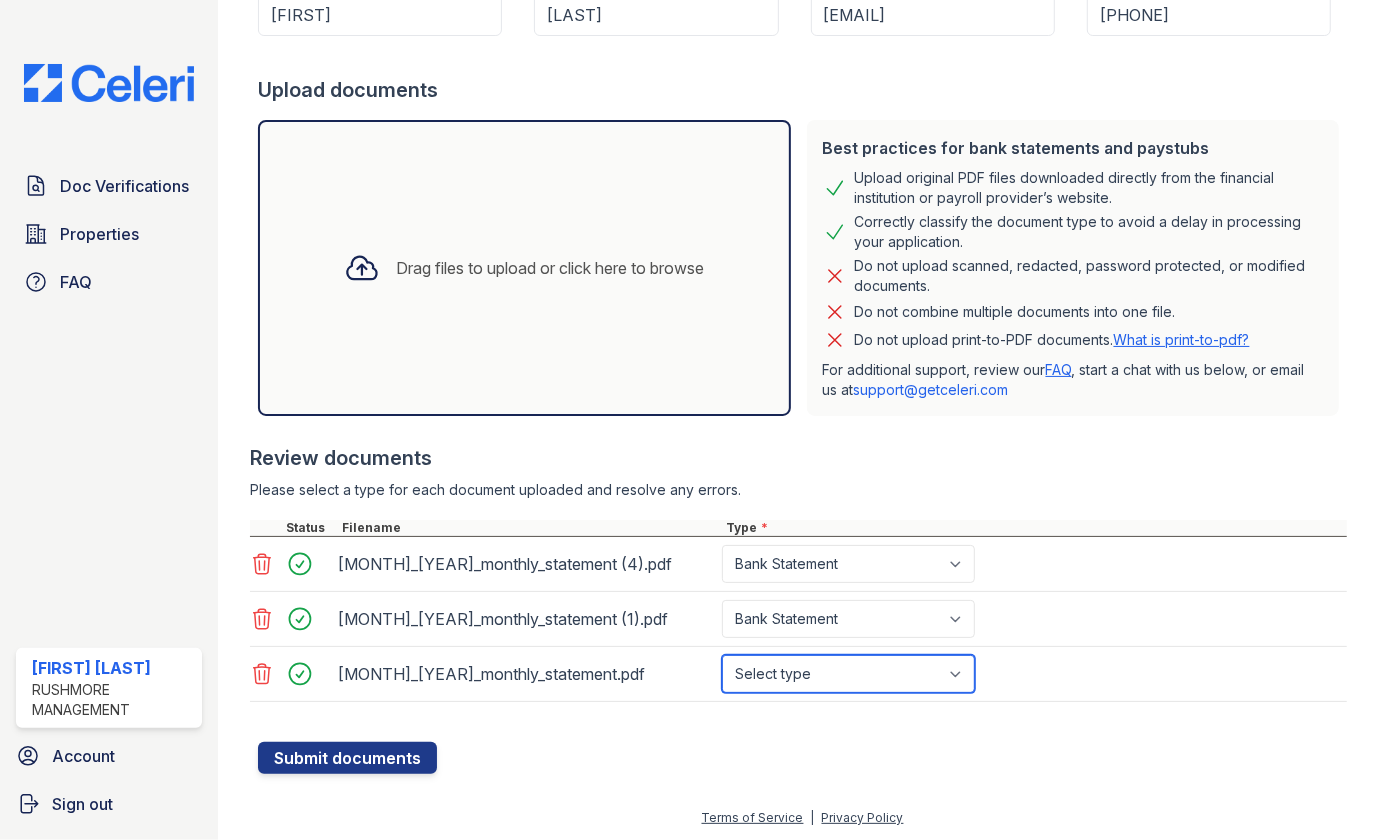 click on "Select type
Paystub
Bank Statement
Offer Letter
Tax Documents
Benefit Award Letter
Investment Account Statement
Other" at bounding box center (848, 674) 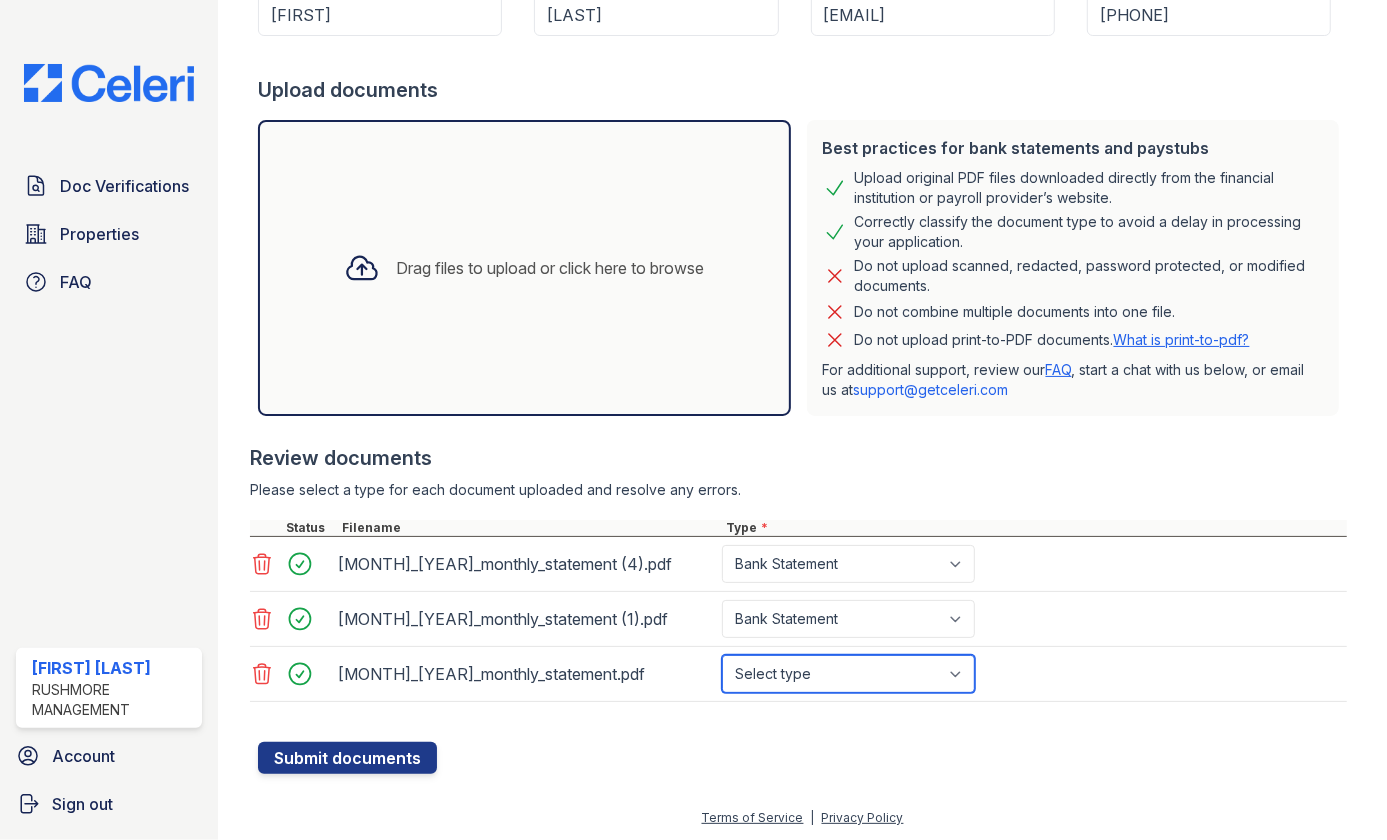select on "bank_statement" 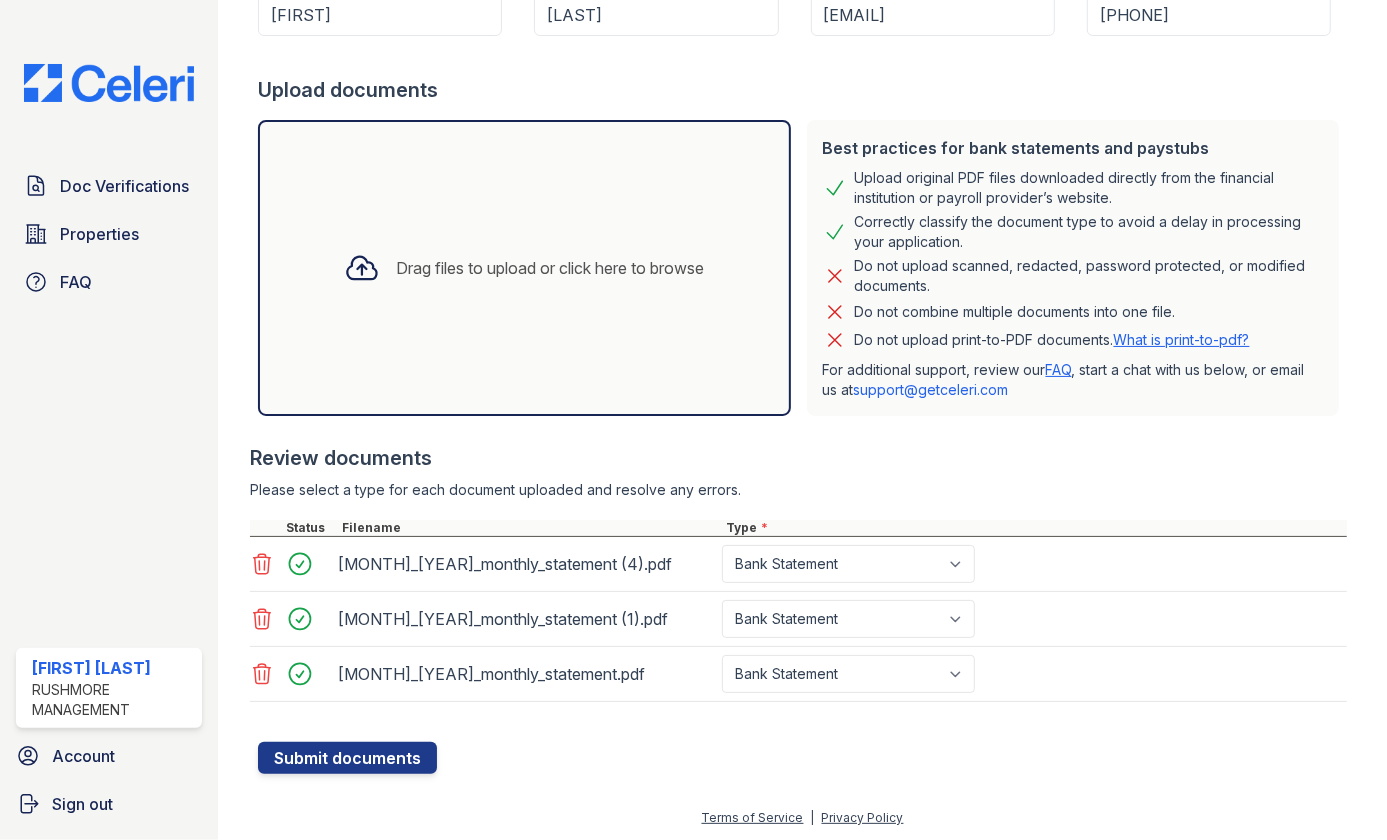 click on "Please select a type for each document uploaded and resolve any errors." at bounding box center (798, 490) 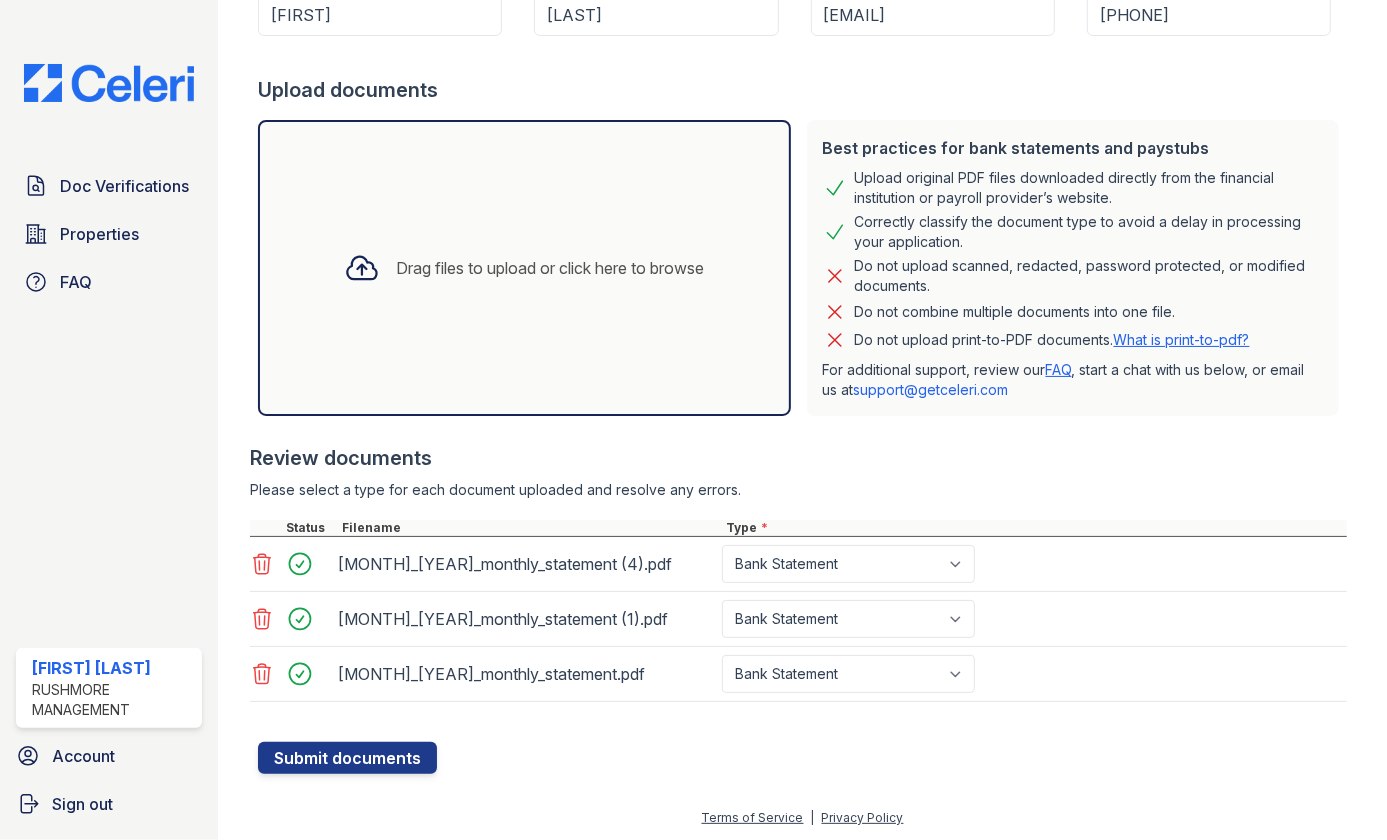 scroll, scrollTop: 0, scrollLeft: 0, axis: both 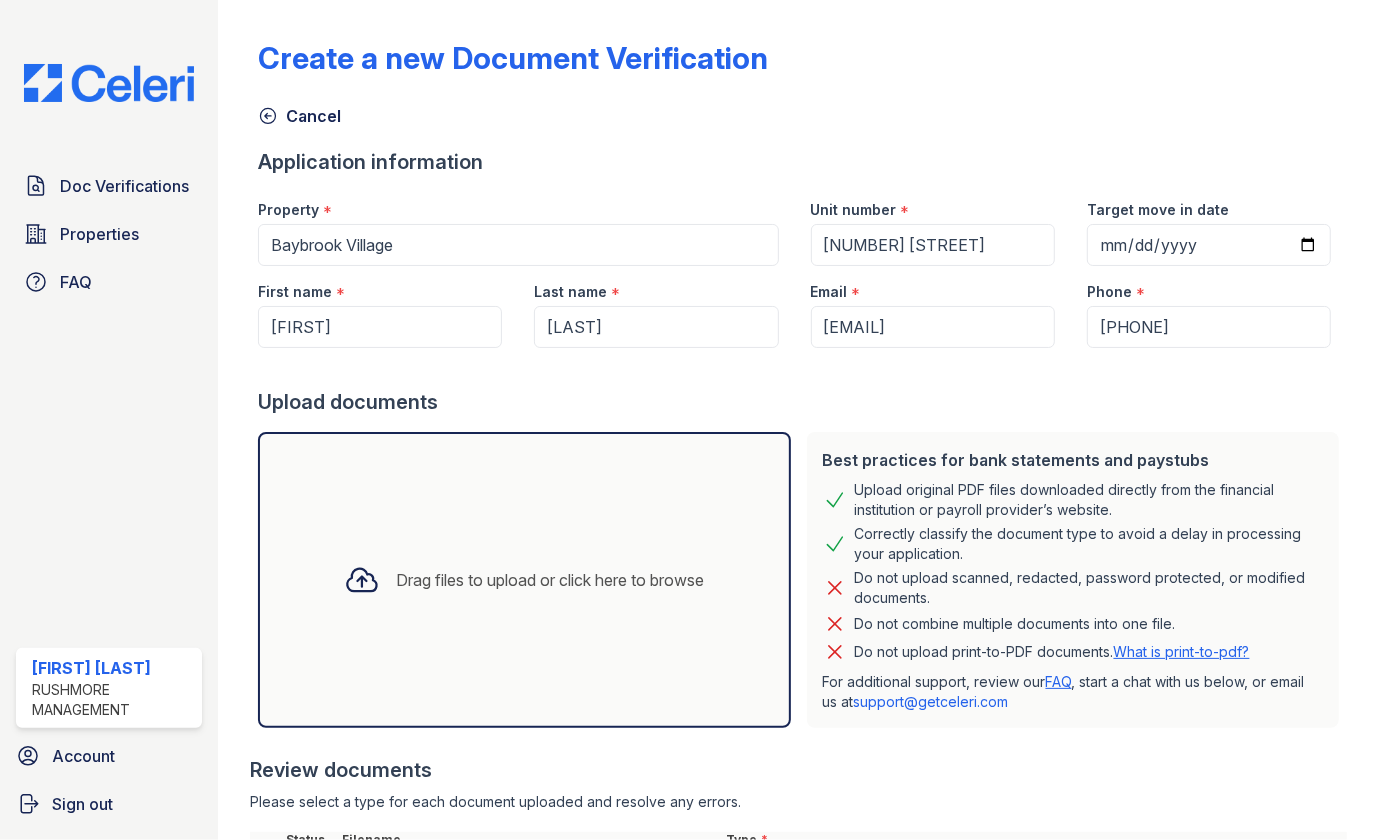 click at bounding box center (802, 368) 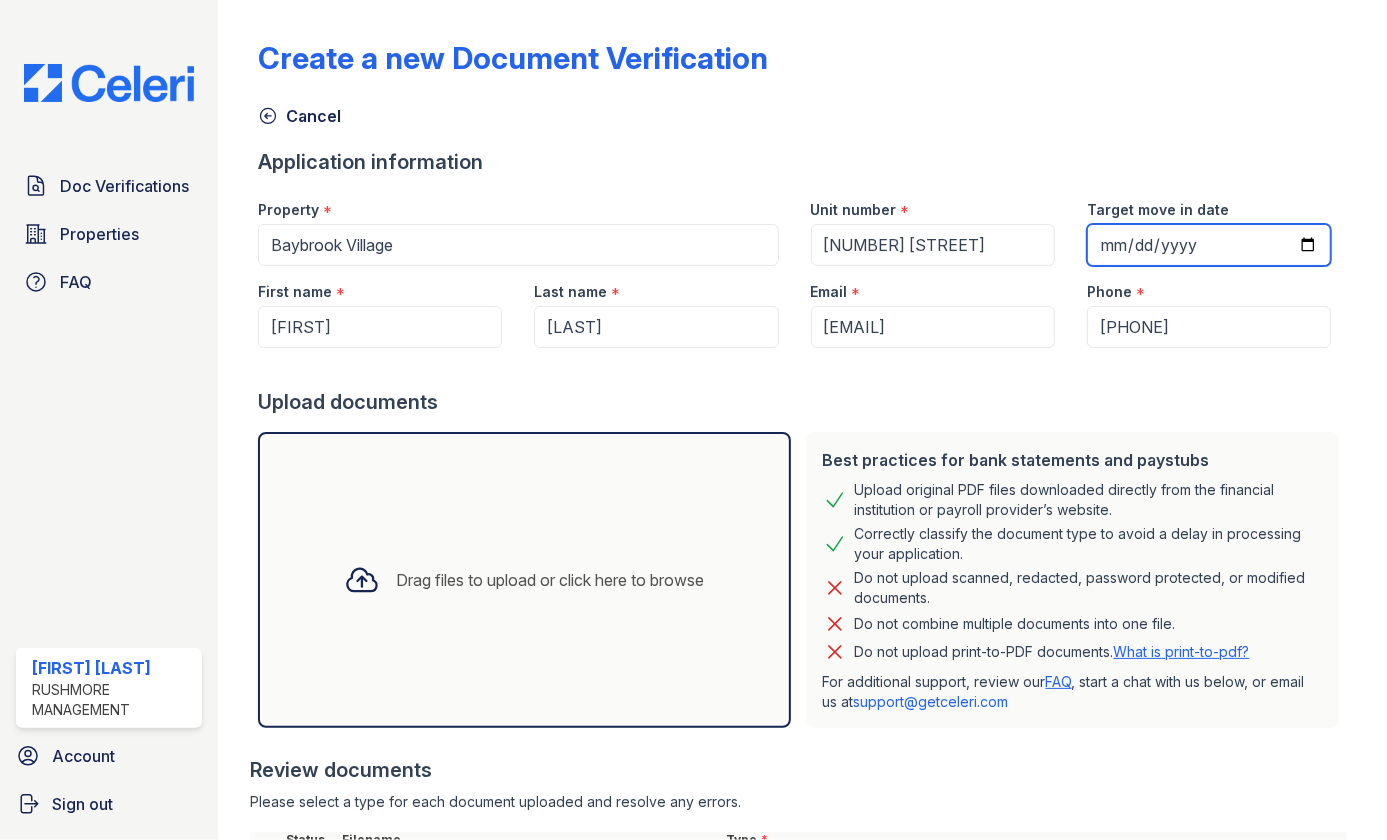 click on "Target move in date" at bounding box center (1209, 245) 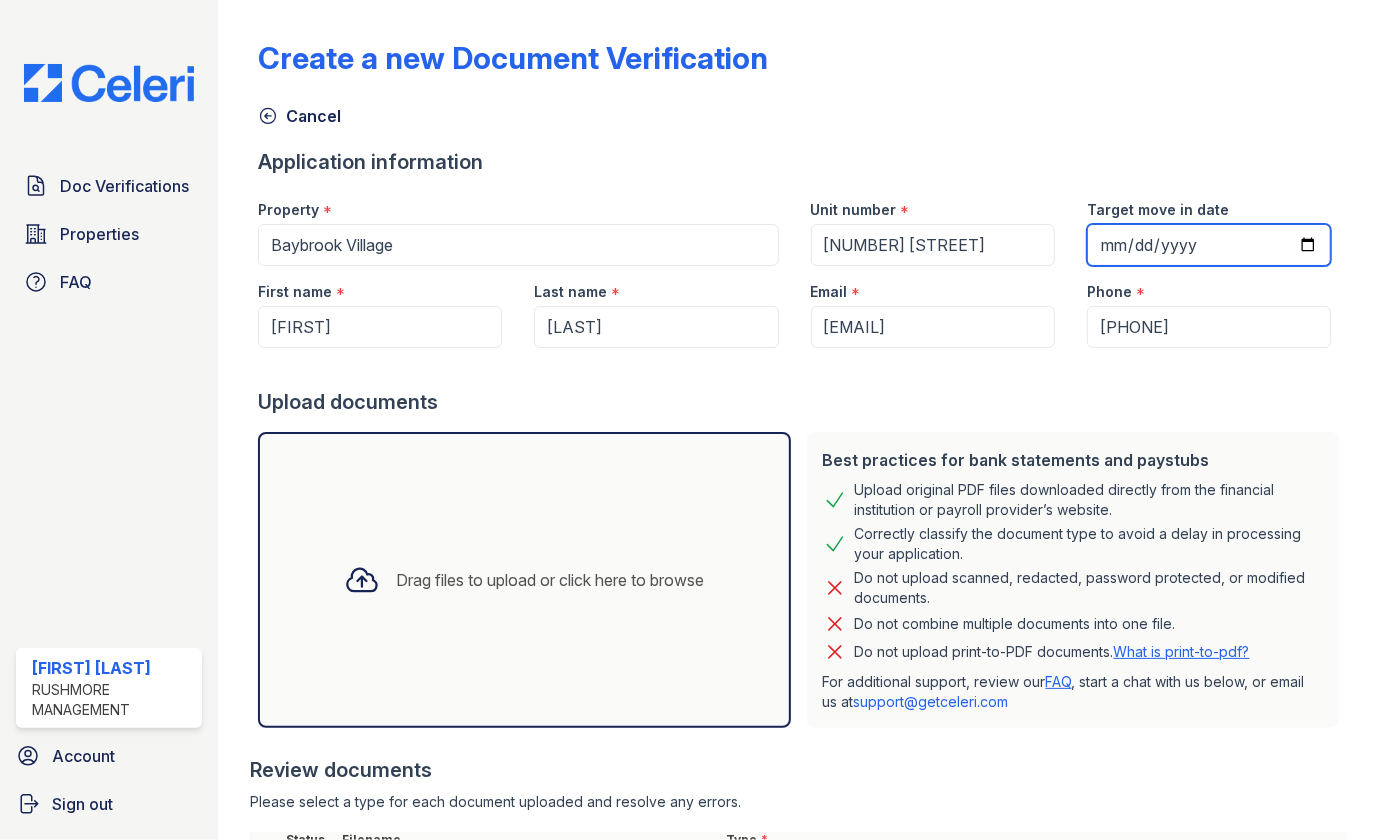 click on "Target move in date" at bounding box center [1209, 245] 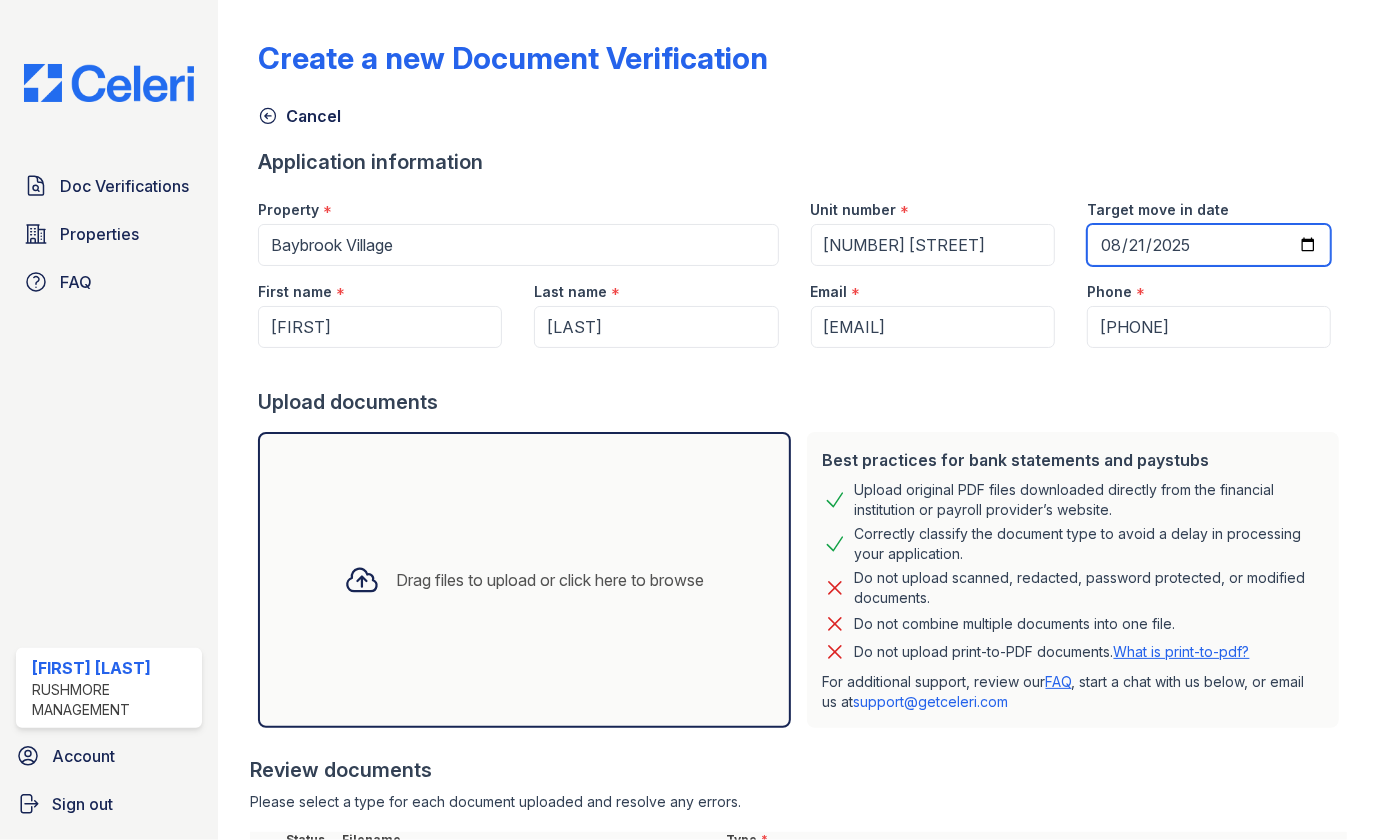 type on "2025-08-21" 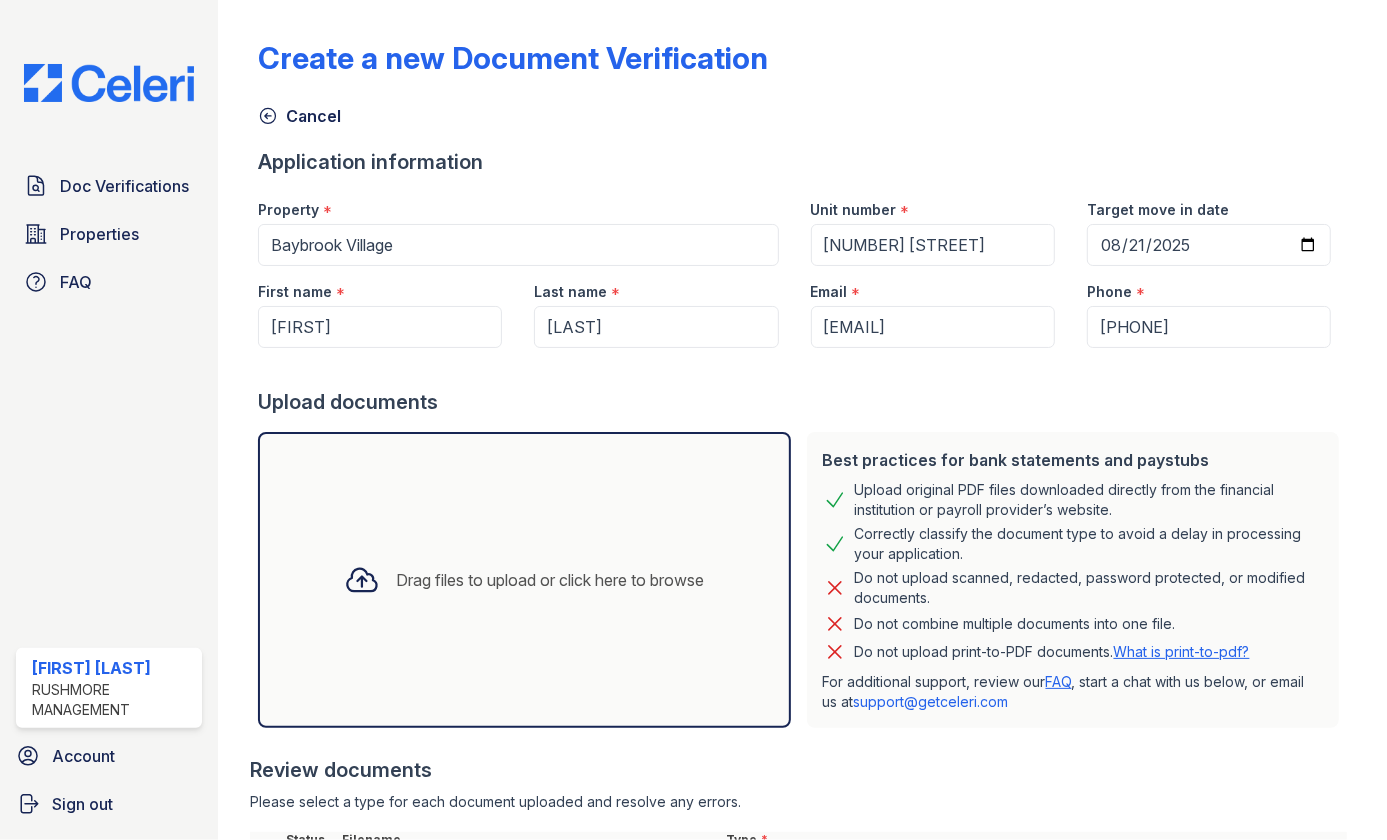 click on "Create a new Document Verification
Cancel
Application information
Property
*
Baybrook Village
Unit number
*
1001 E Jeffrey Street
Target move in date
2025-08-21
First name
*
Dawaan
Last name
*
Covin
Email
*
dcovin21@gmail.com
Phone
*
+1 (410) 782-1651
Upload documents
Best practices for bank statements and paystubs
Upload original PDF files downloaded directly from the financial institution or payroll provider’s website.
Correctly classify the document type to avoid a delay in processing your application.
Do not upload scanned, redacted, password protected, or modified documents.
Do not combine multiple documents into one file.
Do not upload print-to-PDF documents.
What is print-to-pdf?" at bounding box center [802, 547] 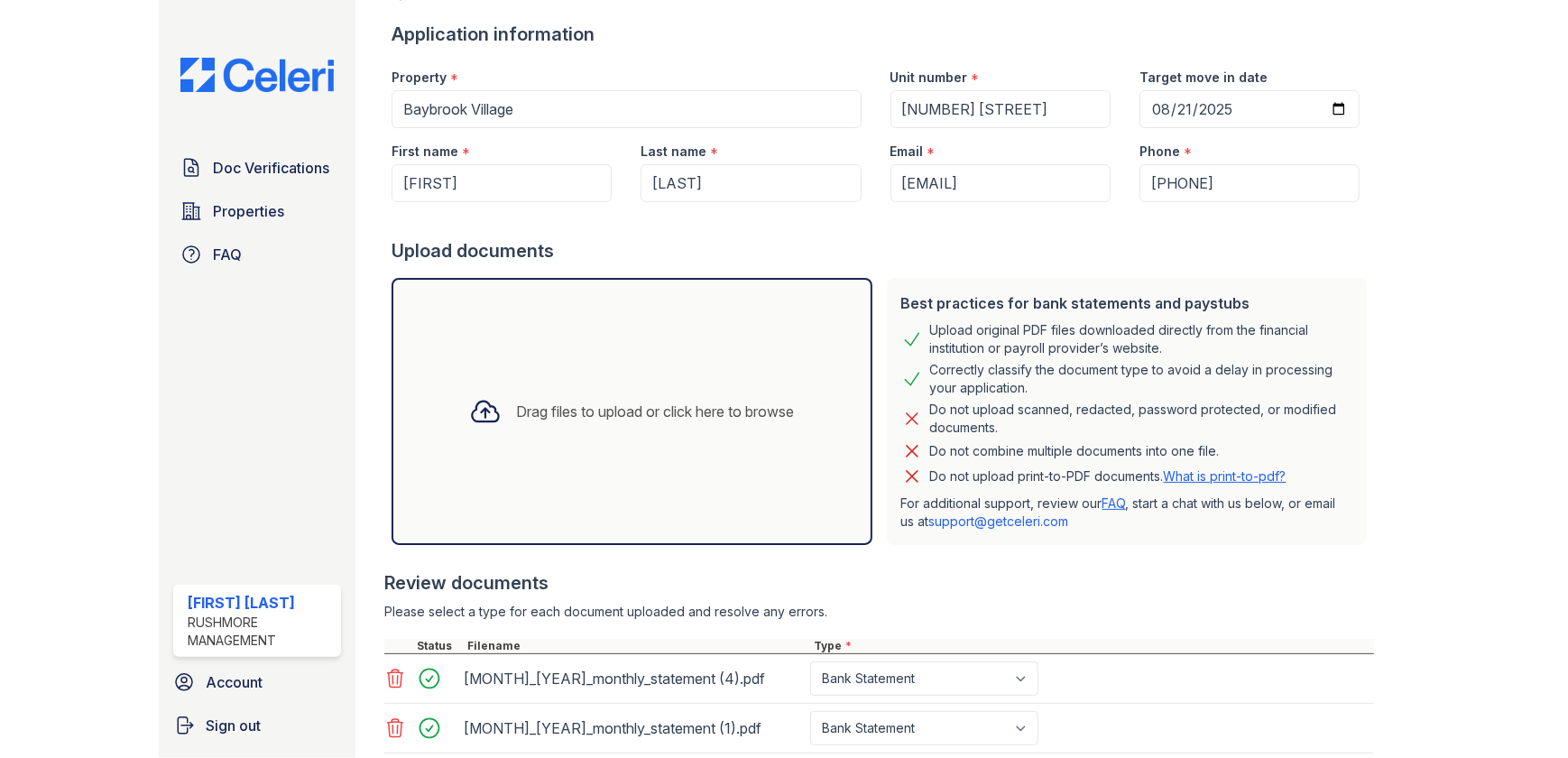 scroll, scrollTop: 282, scrollLeft: 0, axis: vertical 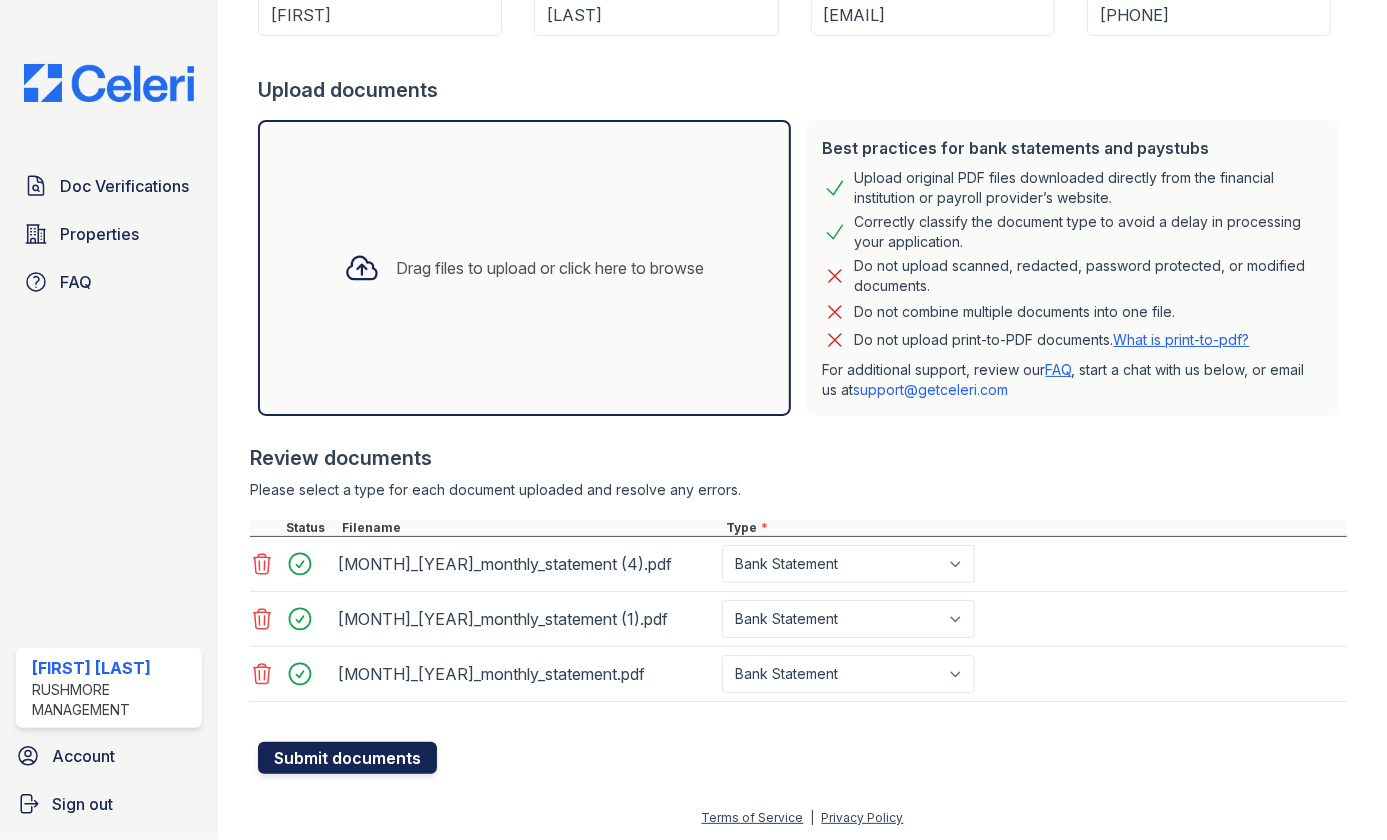 click on "Submit documents" at bounding box center [347, 758] 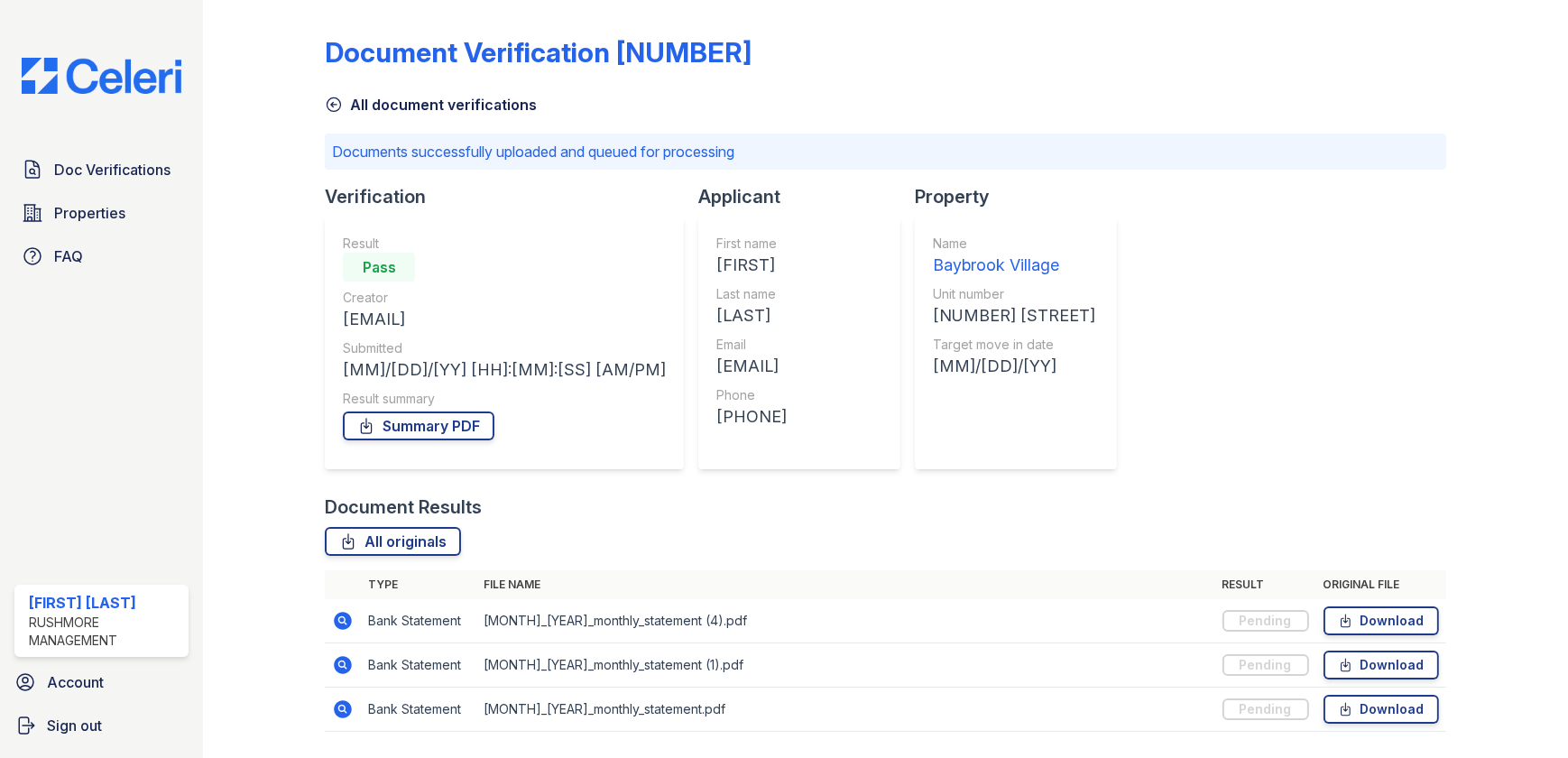 click 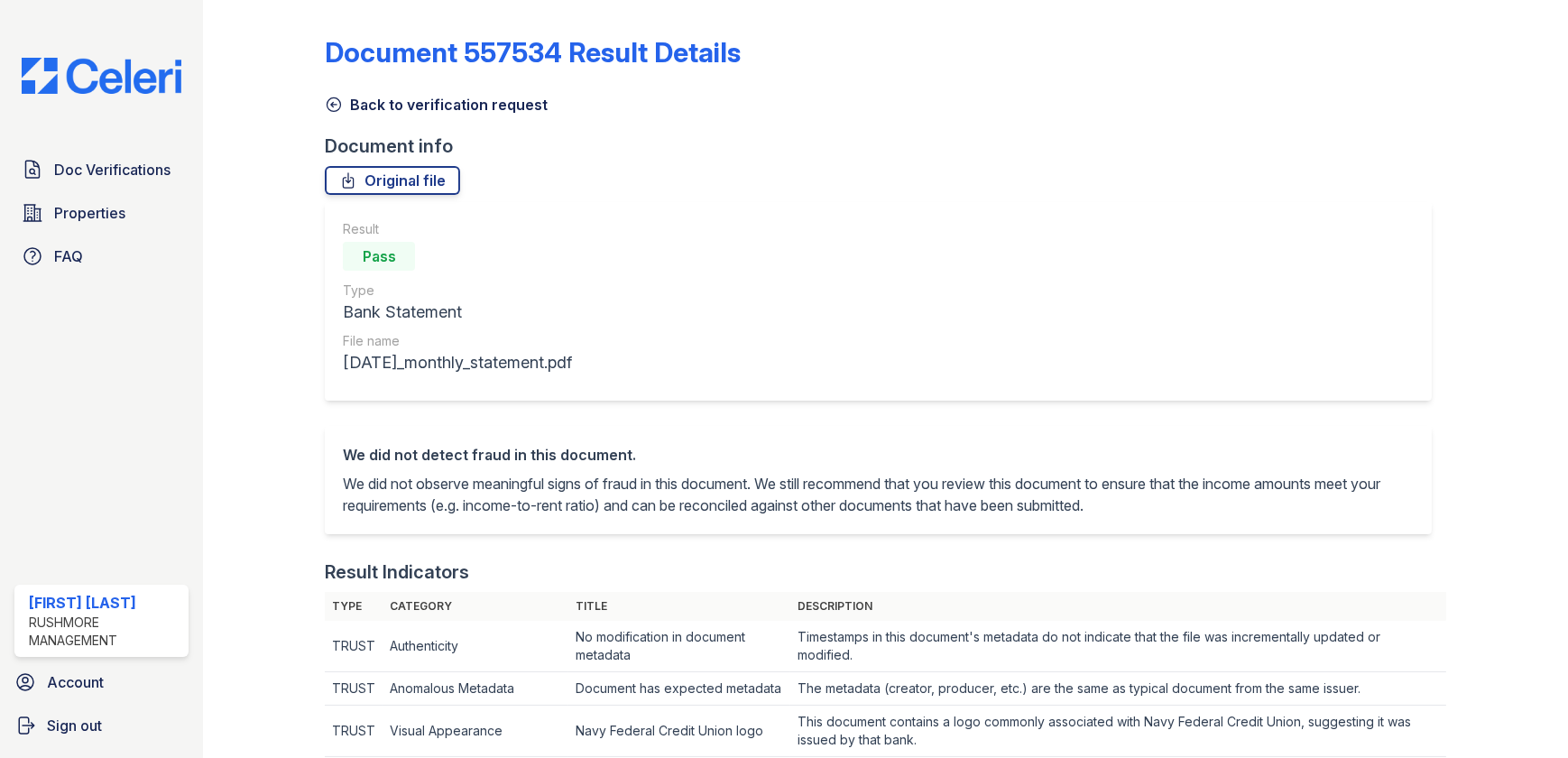 scroll, scrollTop: 0, scrollLeft: 0, axis: both 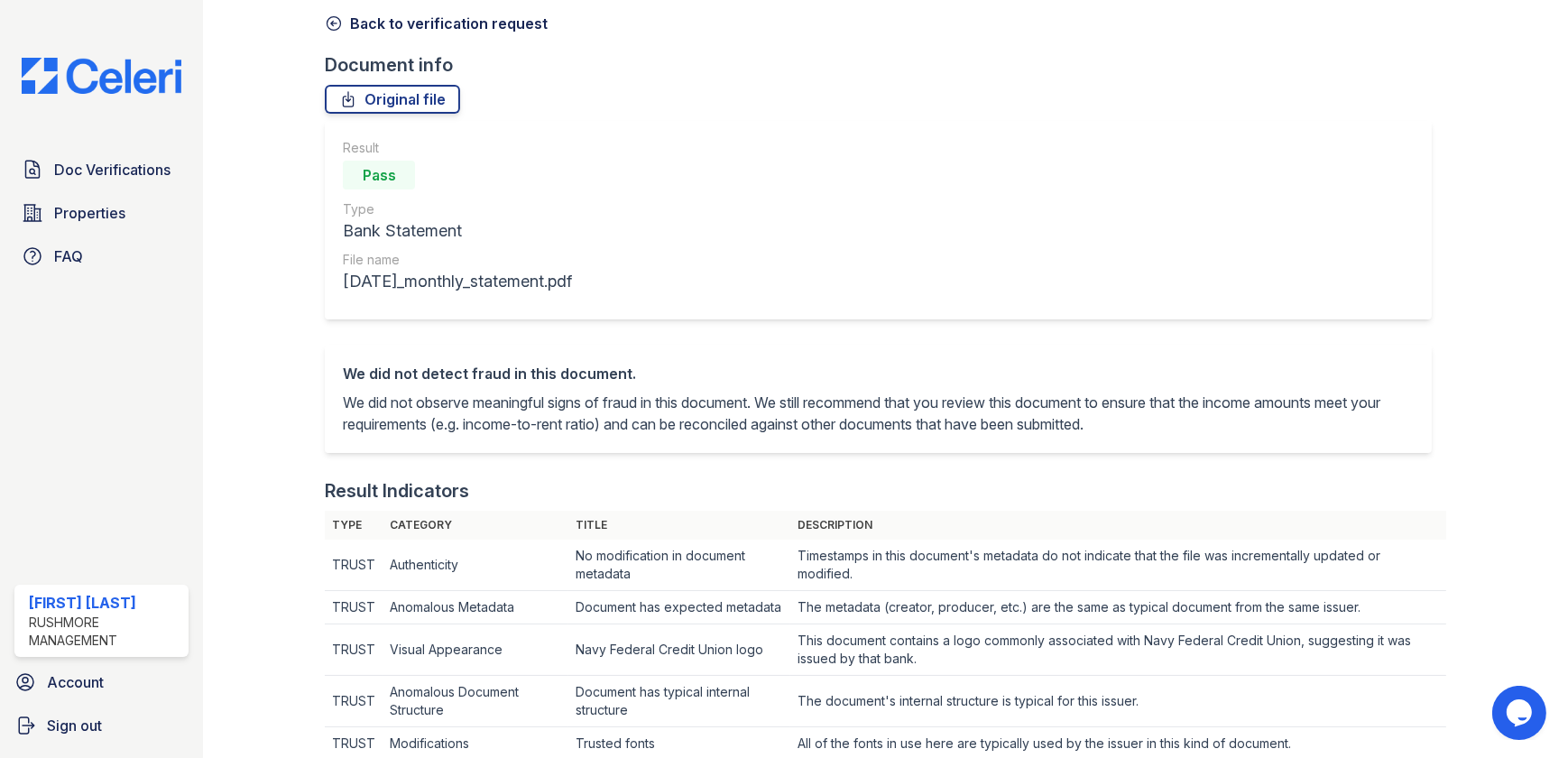 click 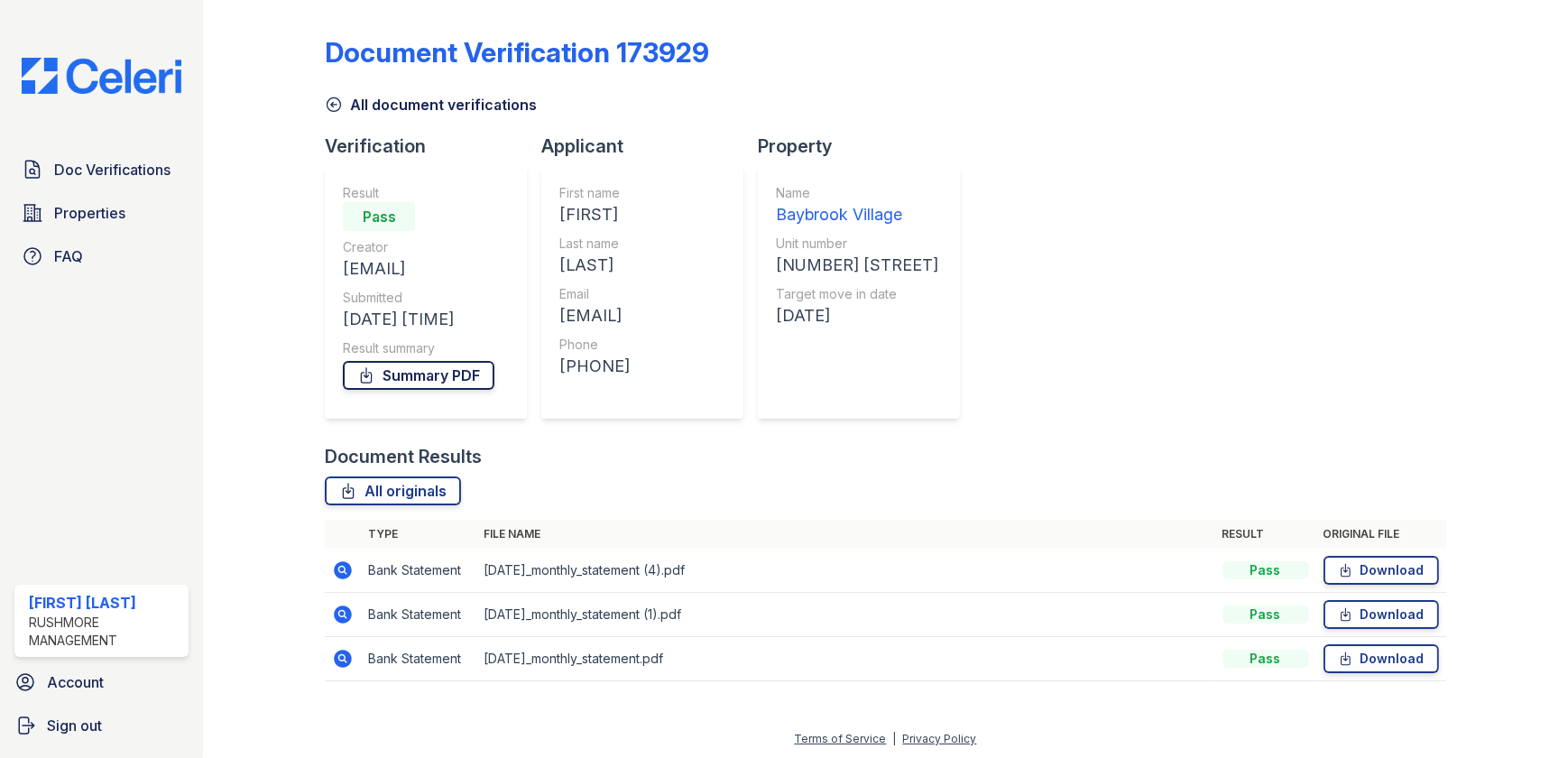 scroll, scrollTop: 2, scrollLeft: 0, axis: vertical 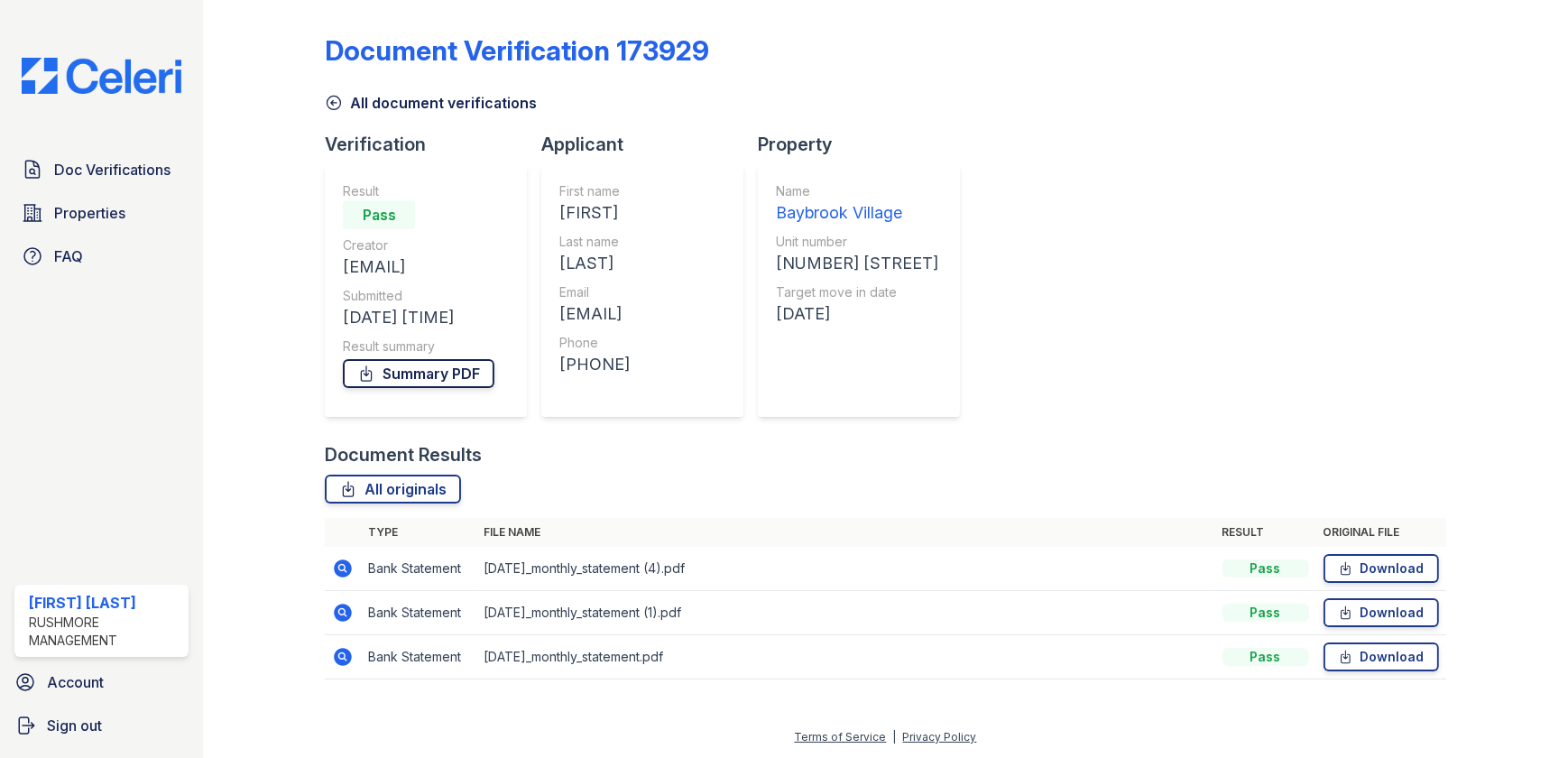 click on "Summary PDF" at bounding box center (419, 374) 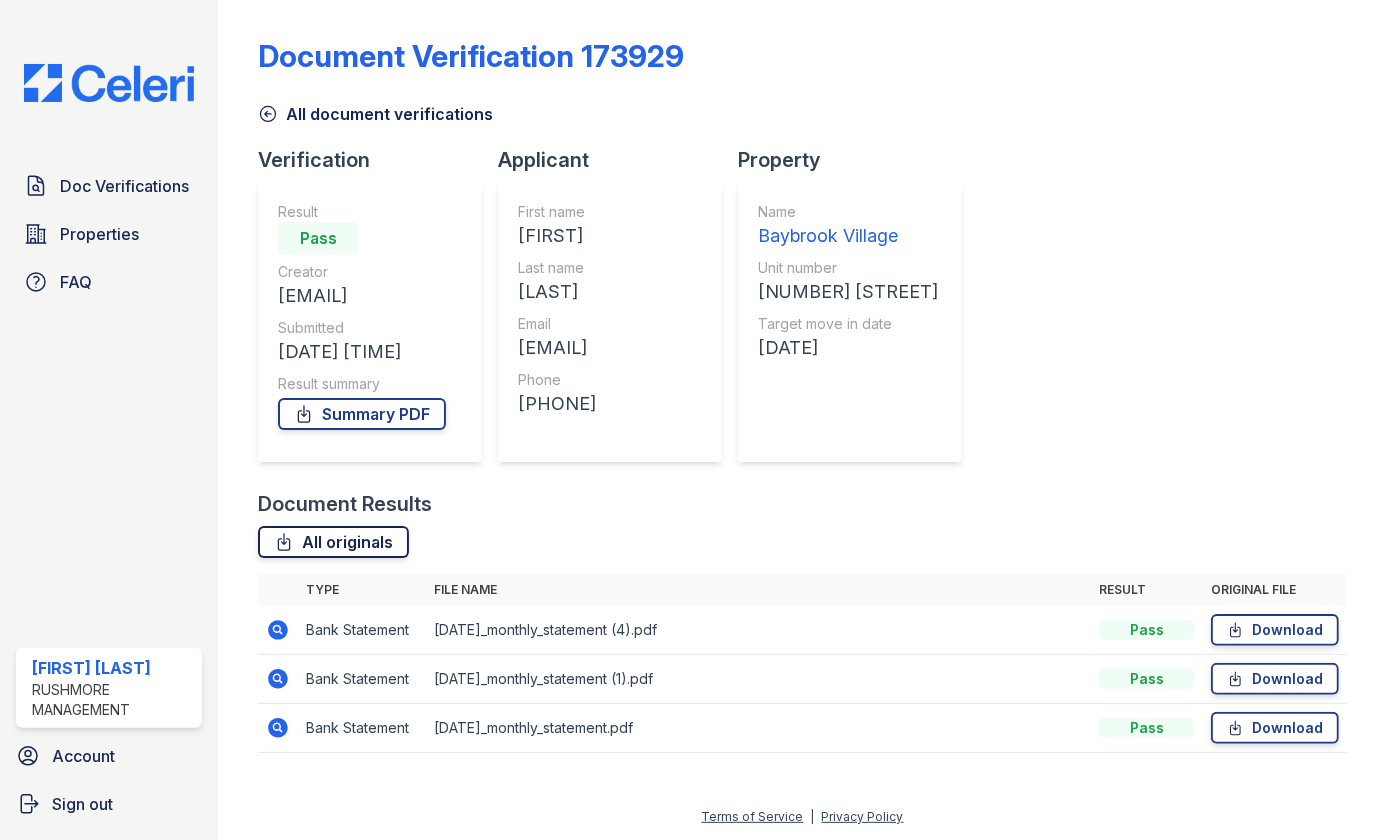 click on "All originals" at bounding box center [333, 542] 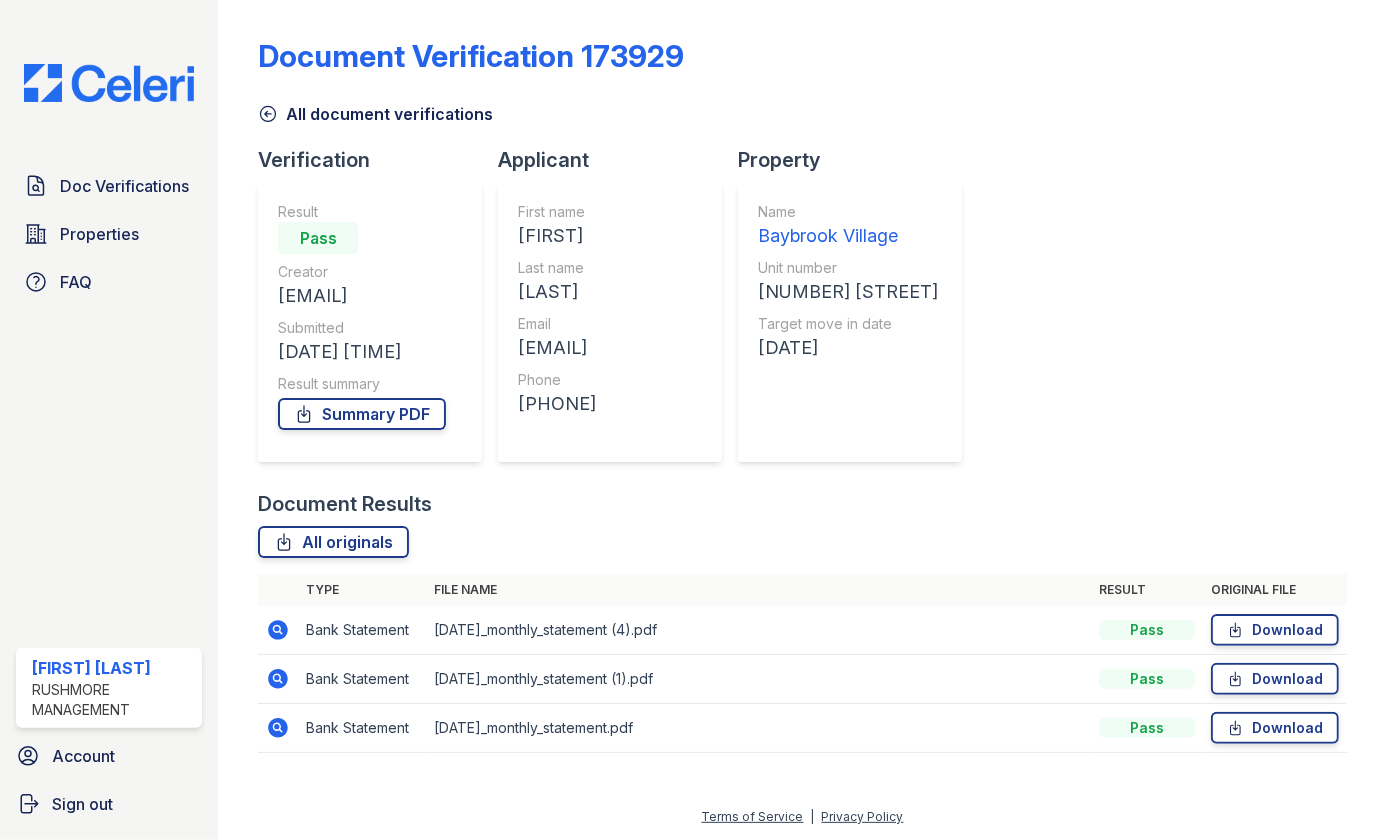 click on "Document Verification 173929
All document verifications
Verification
Result
Pass
Creator
[EMAIL]
Submitted
[DATE] [TIME]
Result summary
Summary PDF
Applicant
First name
[FIRST]
Last name
[LAST]
Email
[EMAIL]
Phone
[PHONE]
Property
Name
Baybrook Village
Unit number
[NUMBER] [STREET]
Target move in date
[DATE]
Document Results
All originals
Type
File name
Result
Original file
Bank Statement" at bounding box center (802, 389) 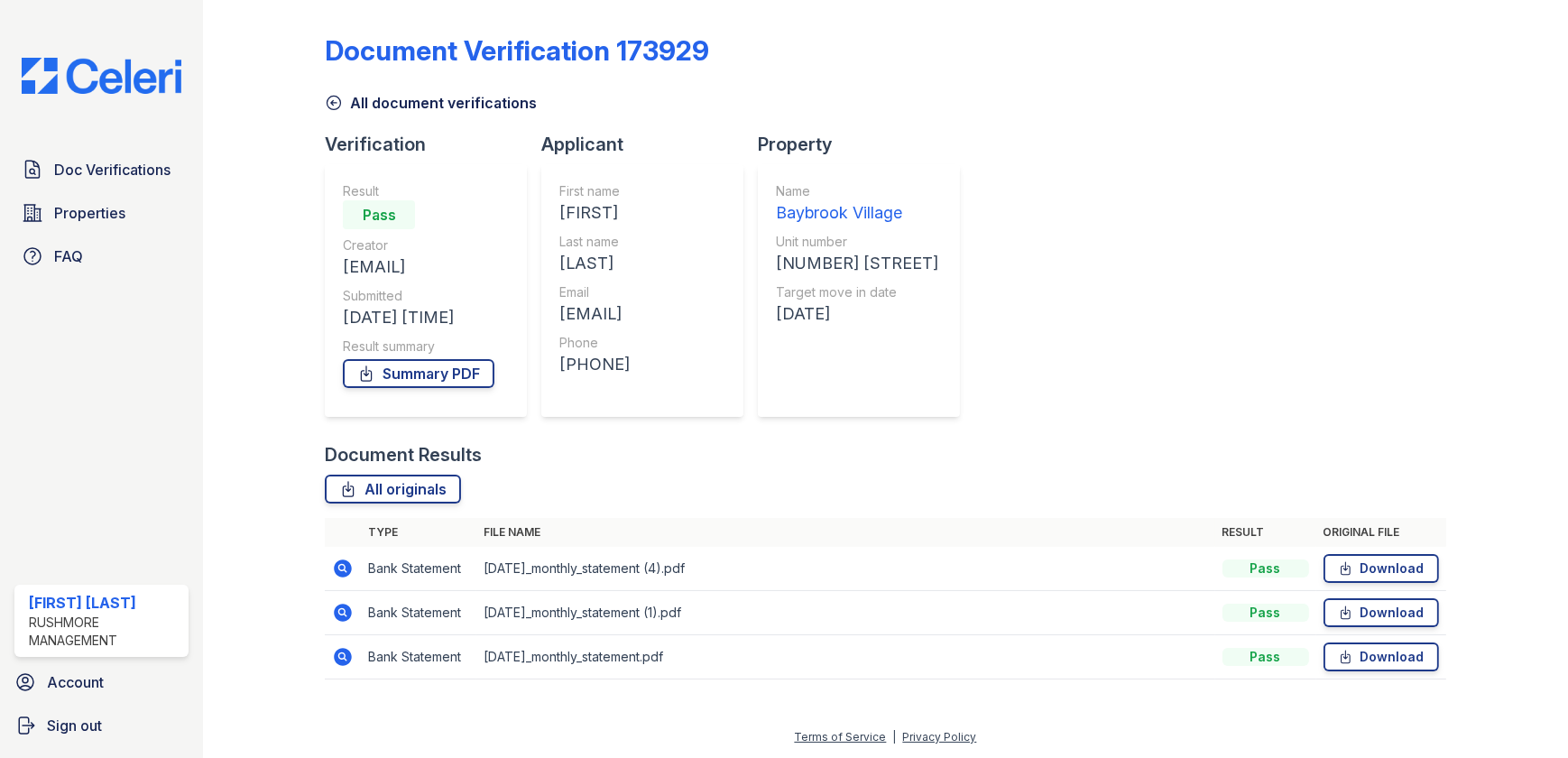 click at bounding box center [279, 351] 